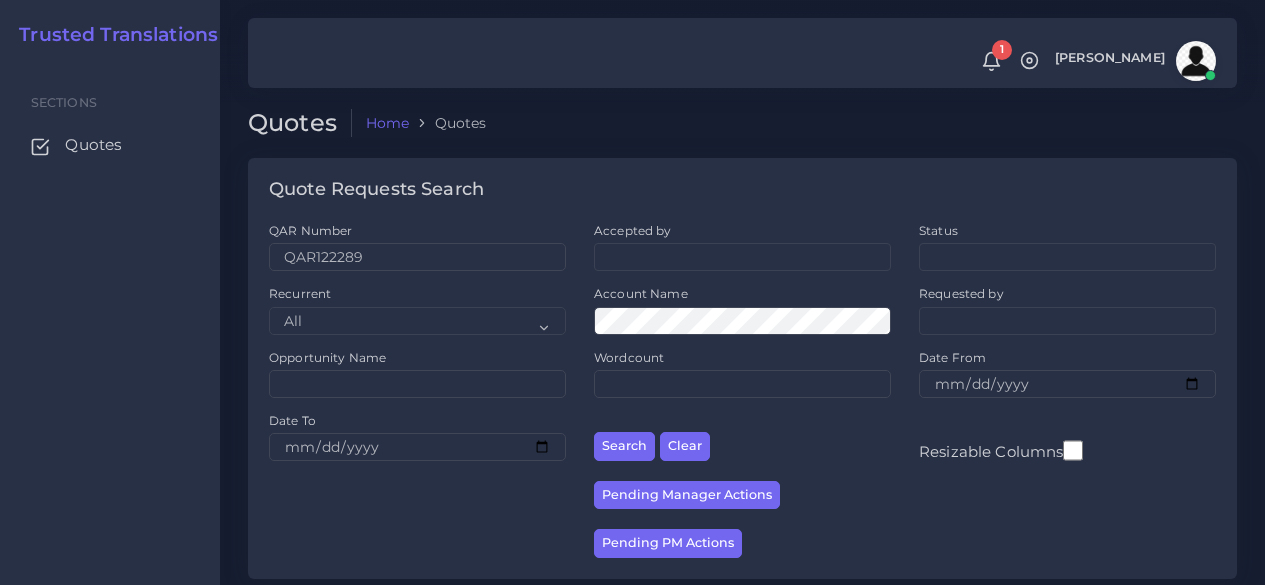 scroll, scrollTop: 0, scrollLeft: 0, axis: both 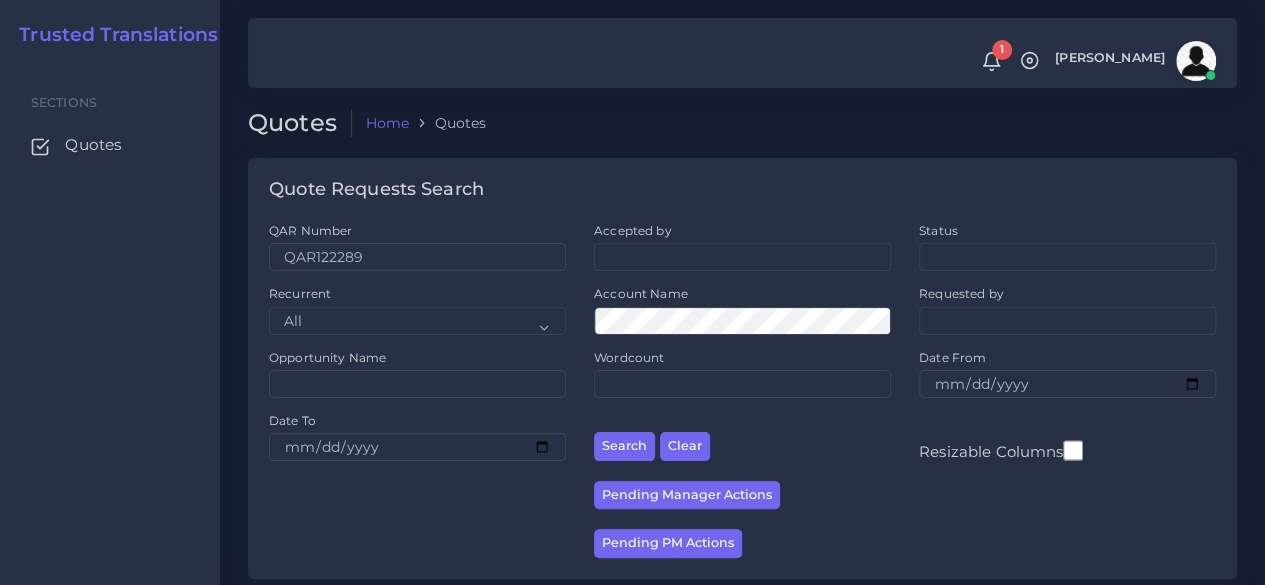 click on "1
Notifications
1   New
Driver Update: Extra Quality renamed to Quality   Changed" at bounding box center [632, 292] 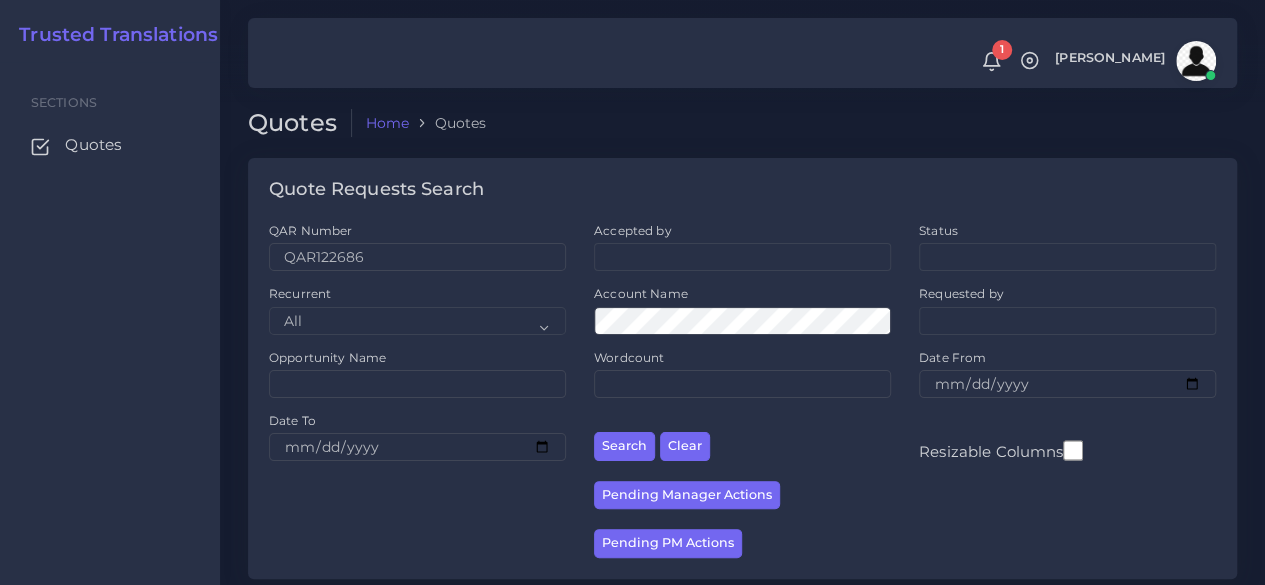 type on "QAR122686" 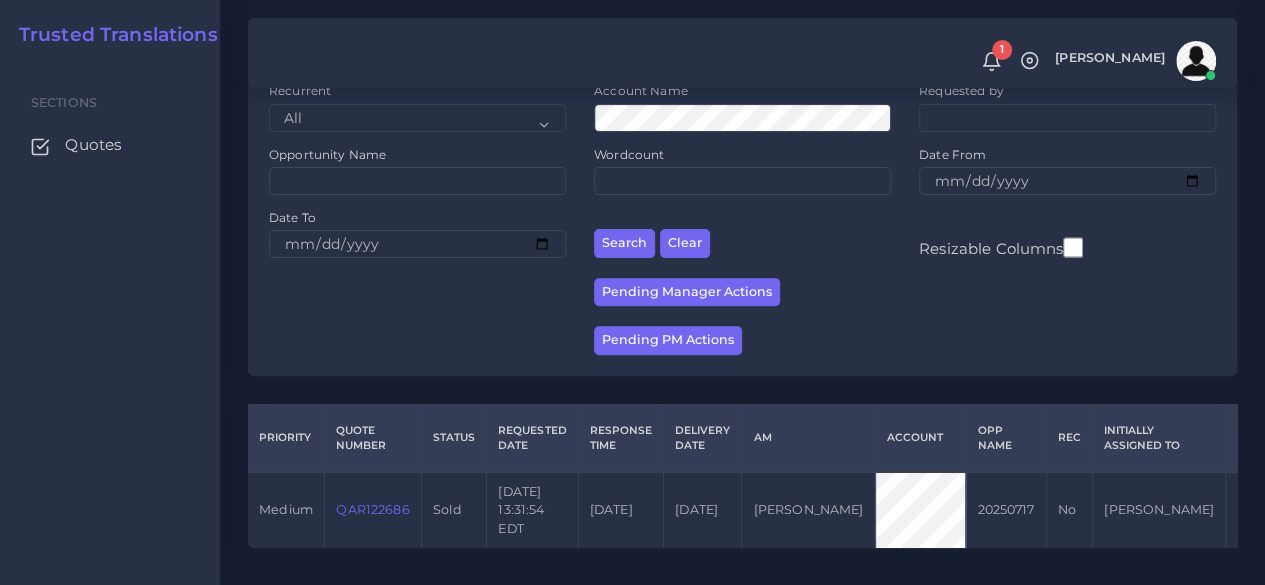 scroll, scrollTop: 292, scrollLeft: 0, axis: vertical 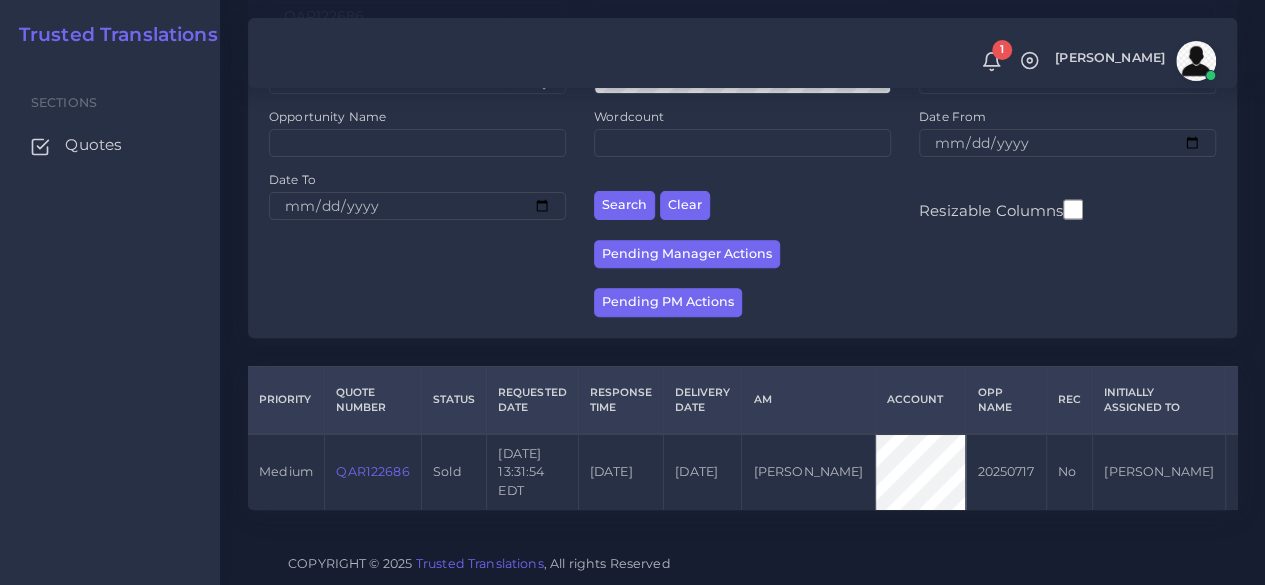 click on "QAR122686" at bounding box center [373, 472] 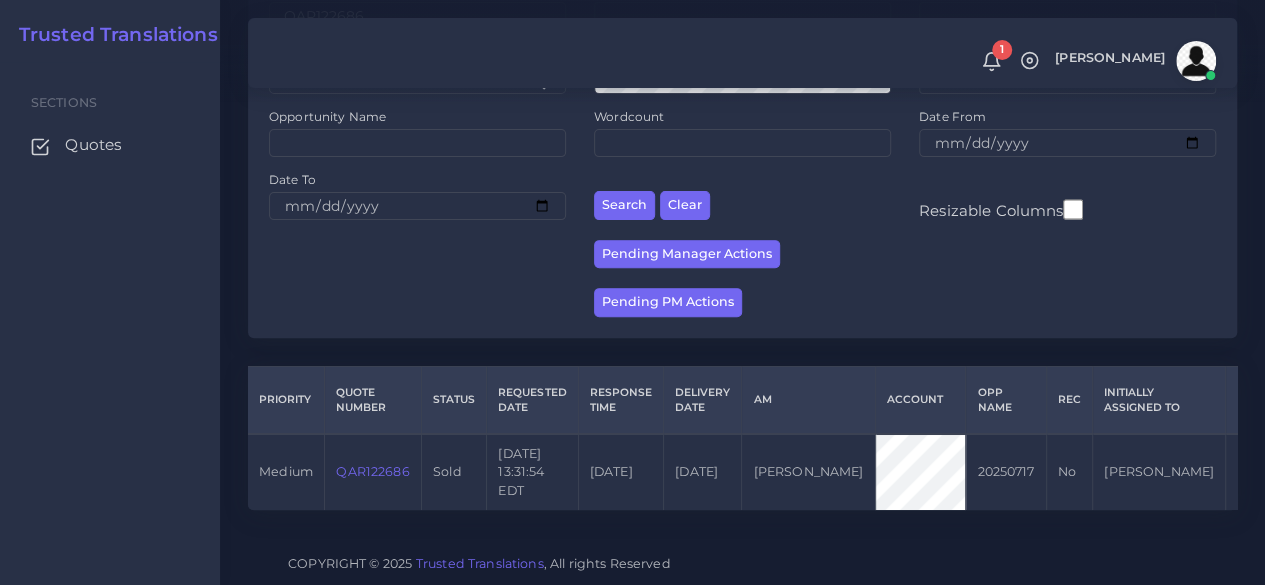 click on "QAR122686" at bounding box center [372, 471] 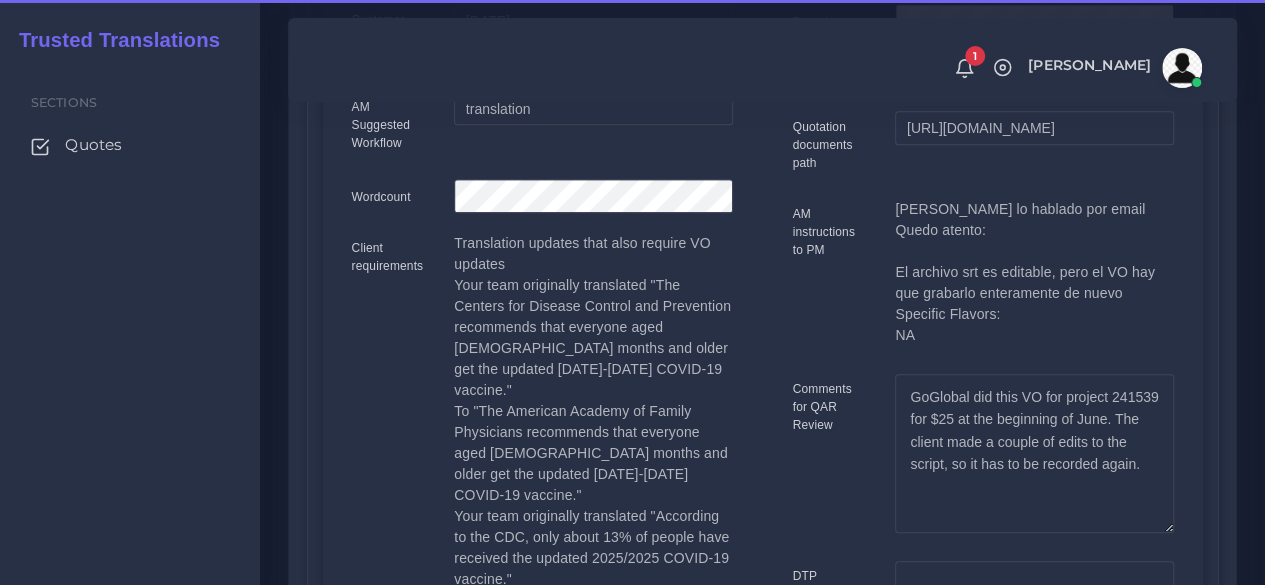 scroll, scrollTop: 700, scrollLeft: 0, axis: vertical 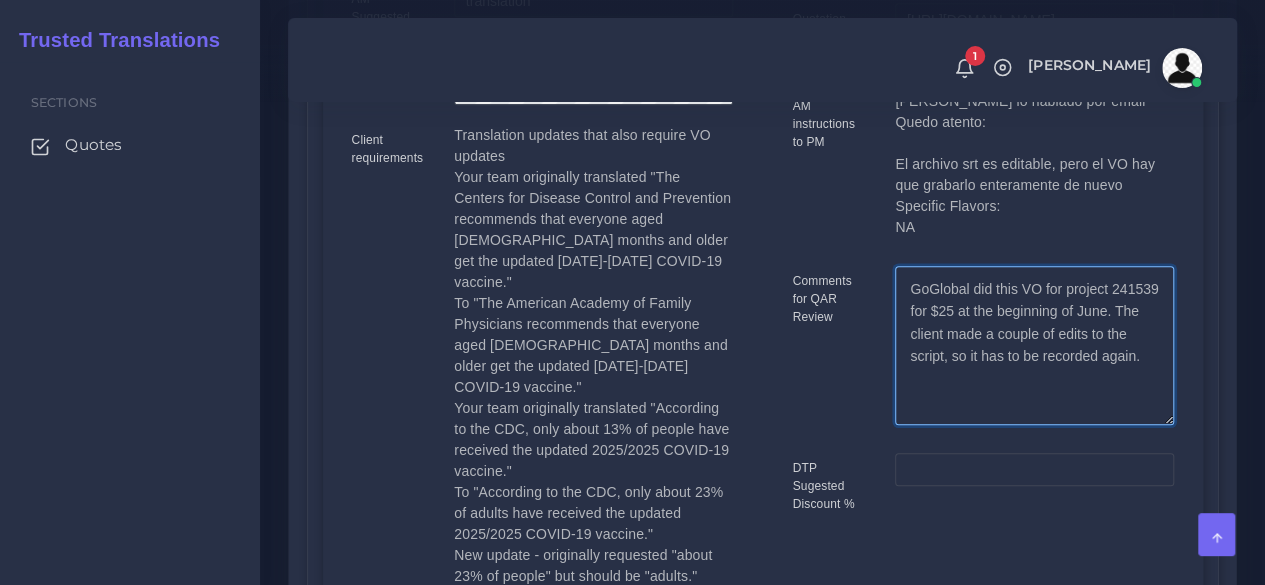 click on "GoGlobal did this VO for project 241539 for $25 at the beginning of June. The client made a couple of edits to the script, so it has to be recorded again." at bounding box center (1034, 345) 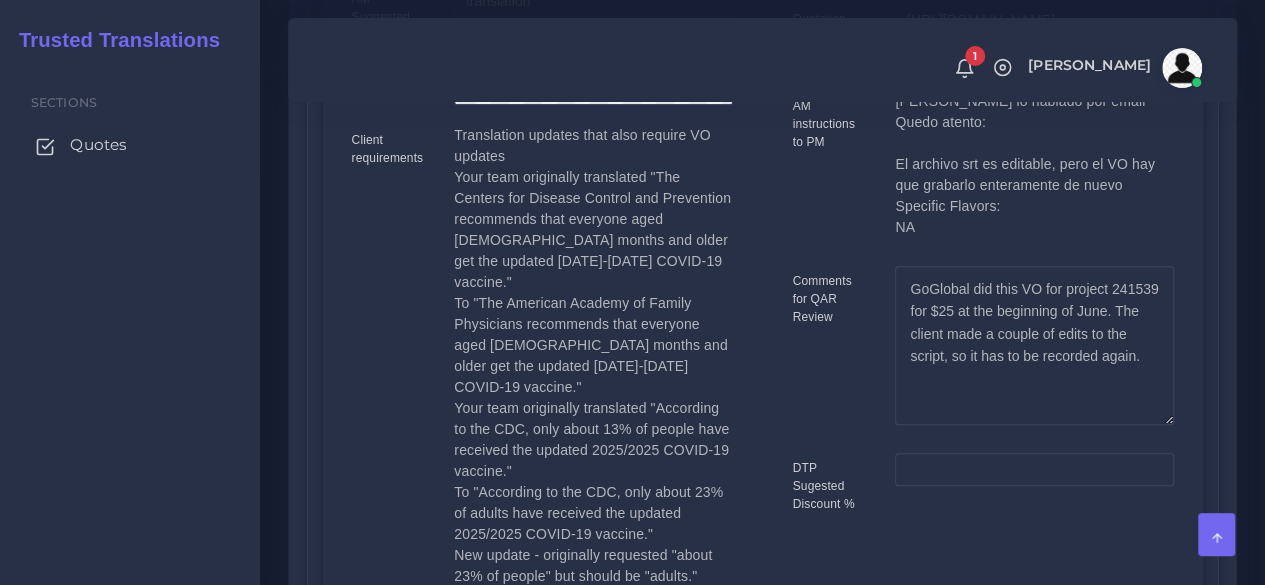 click on "Quotes" at bounding box center [98, 145] 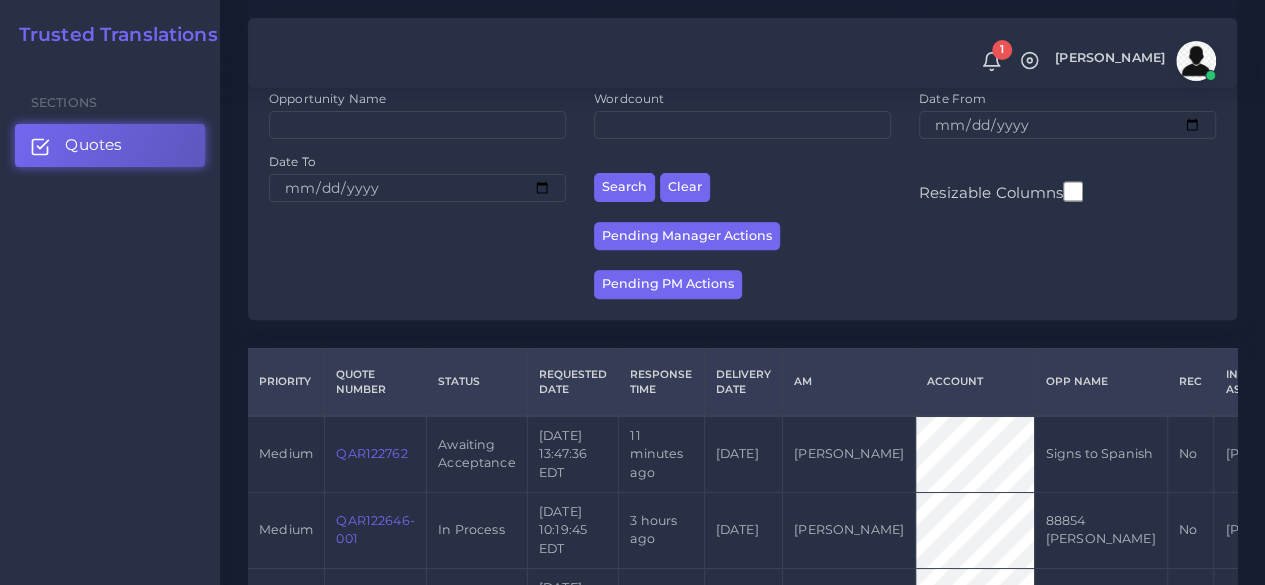 scroll, scrollTop: 300, scrollLeft: 0, axis: vertical 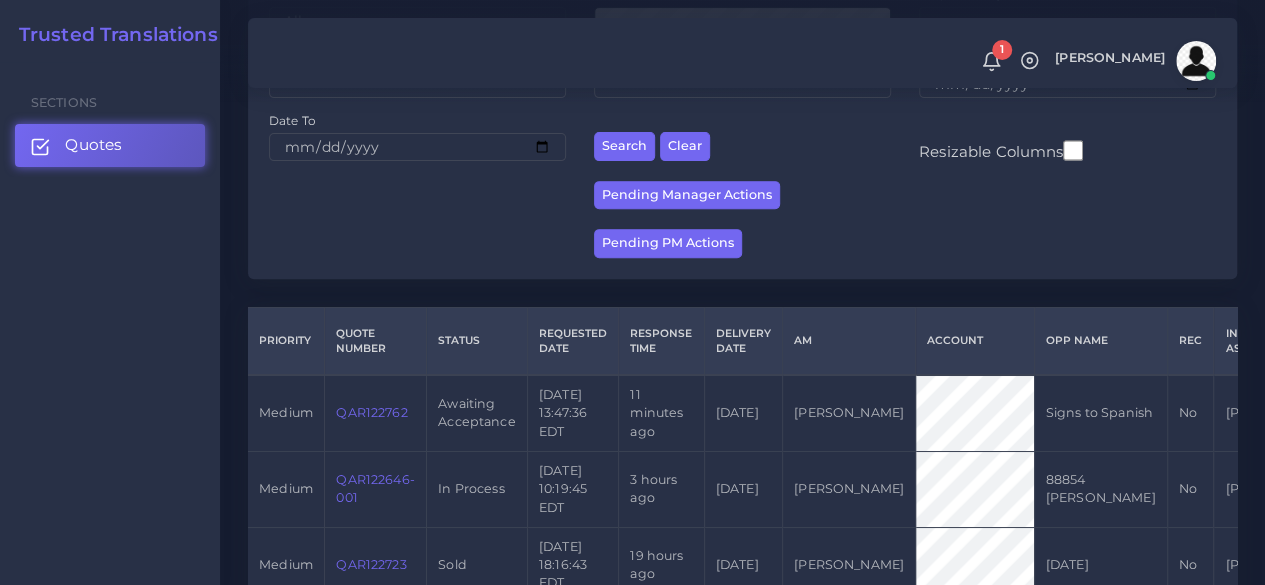 click on "QAR122762" at bounding box center [371, 412] 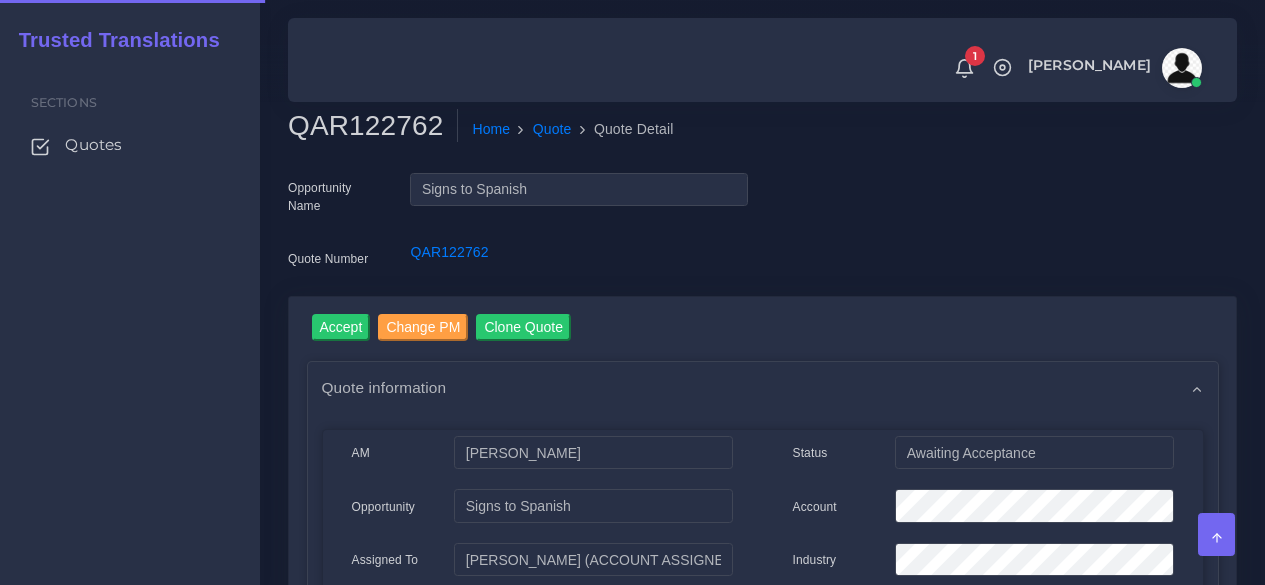 scroll, scrollTop: 0, scrollLeft: 0, axis: both 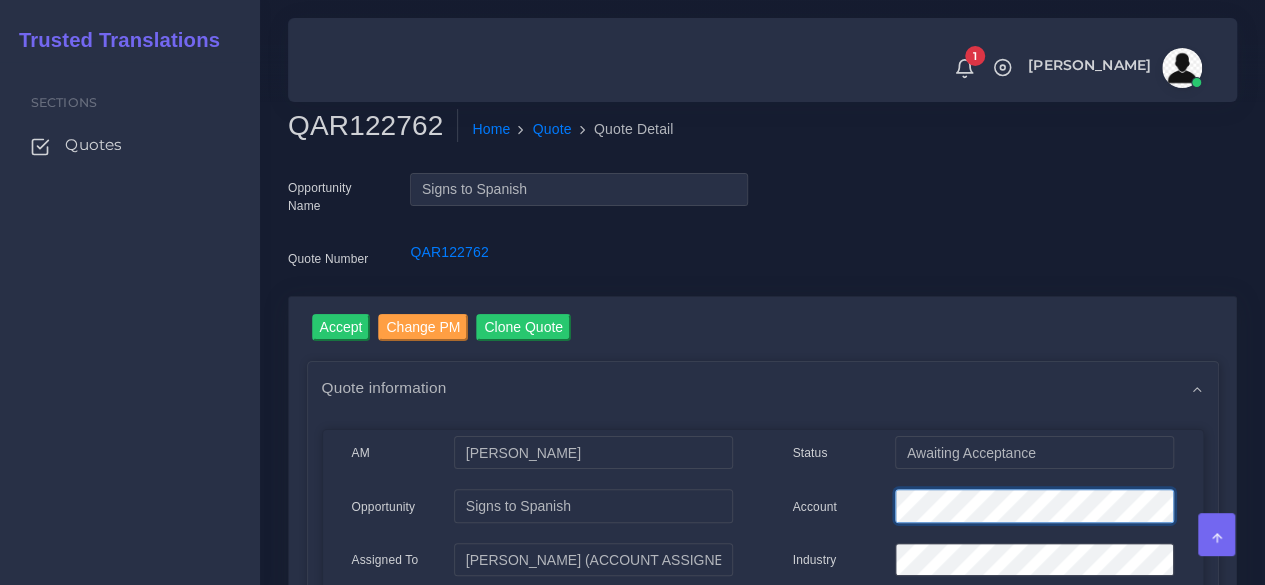 click on "Accept
Change PM
Clone Quote
Quote information
AM [PERSON_NAME] Wordcount" at bounding box center (762, 1326) 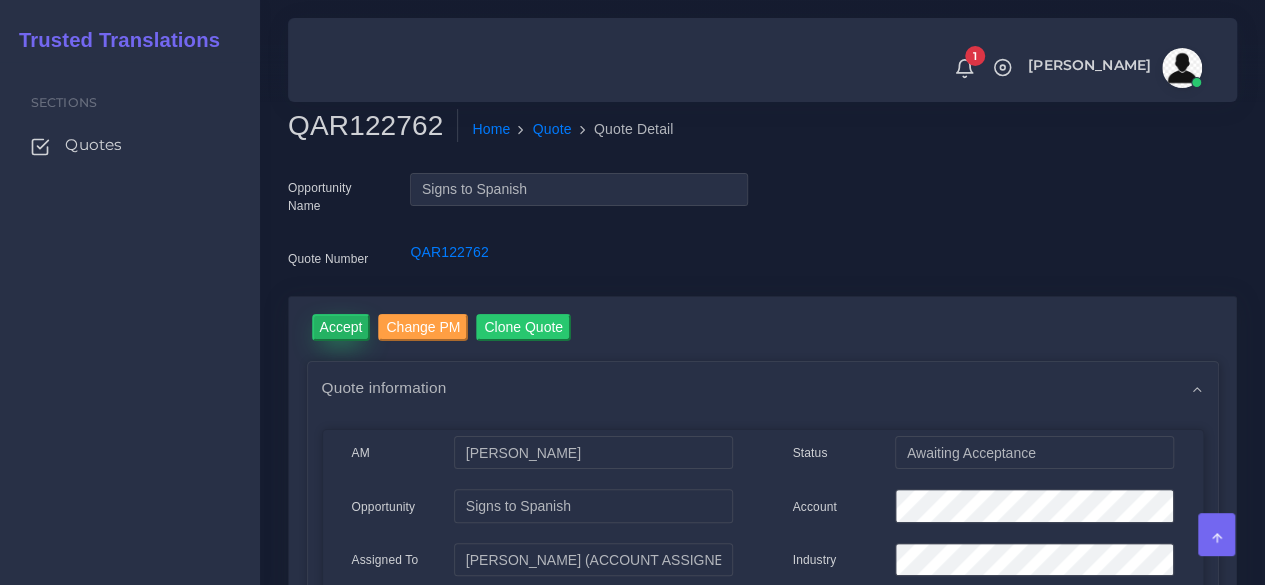 click on "Accept" at bounding box center (341, 327) 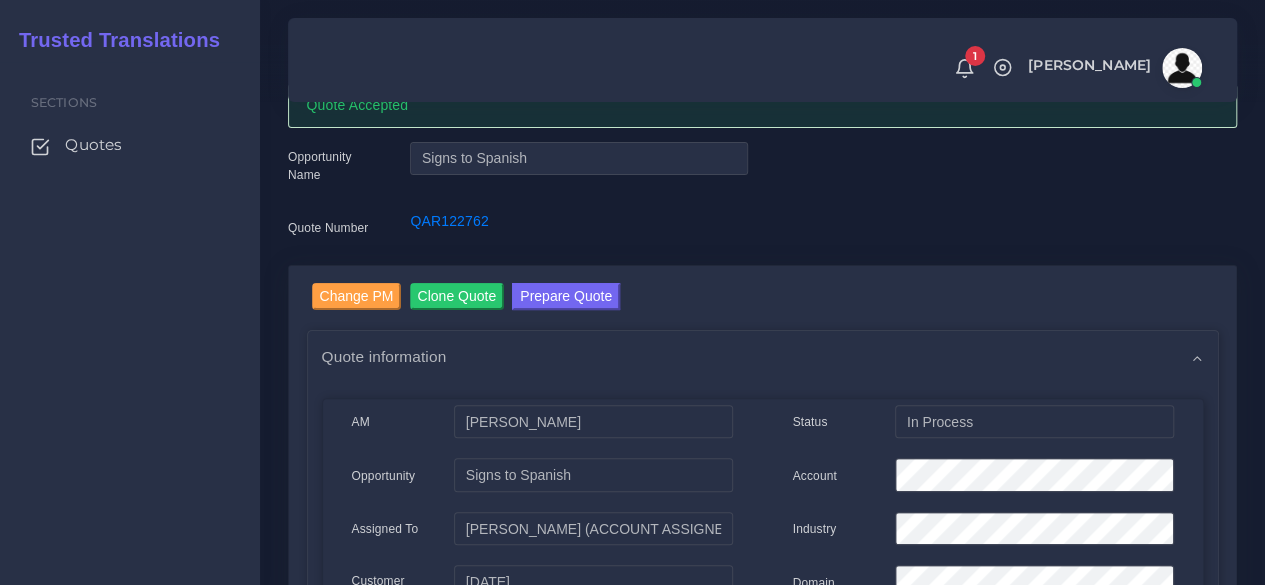 scroll, scrollTop: 0, scrollLeft: 0, axis: both 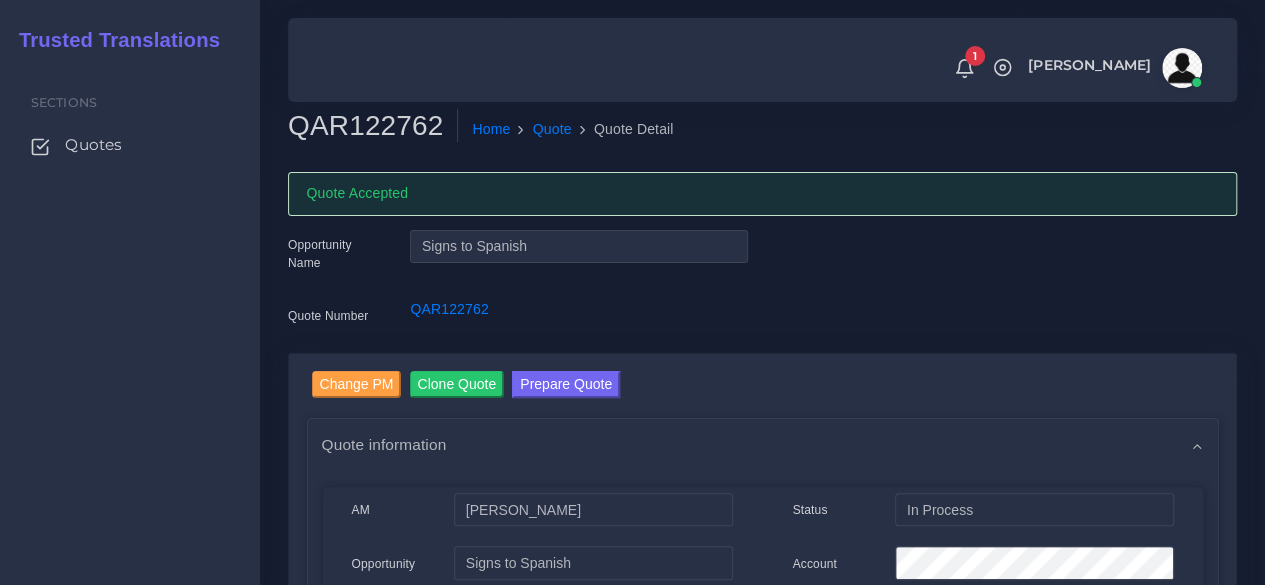 click on "QAR122762" at bounding box center [373, 126] 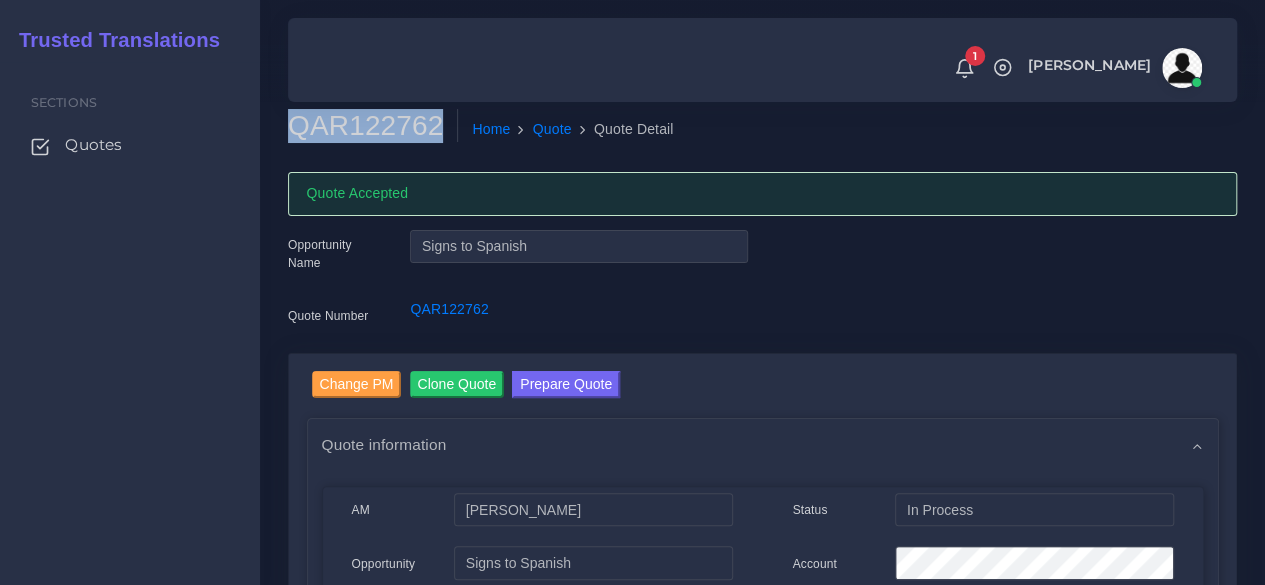 click on "QAR122762" at bounding box center (373, 126) 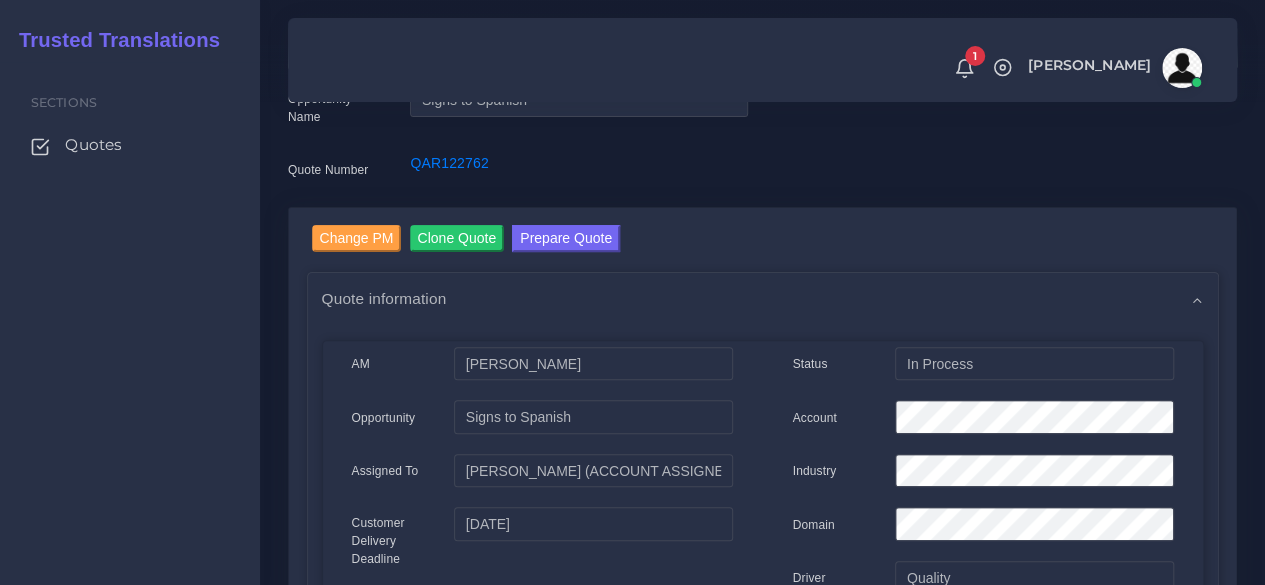 scroll, scrollTop: 300, scrollLeft: 0, axis: vertical 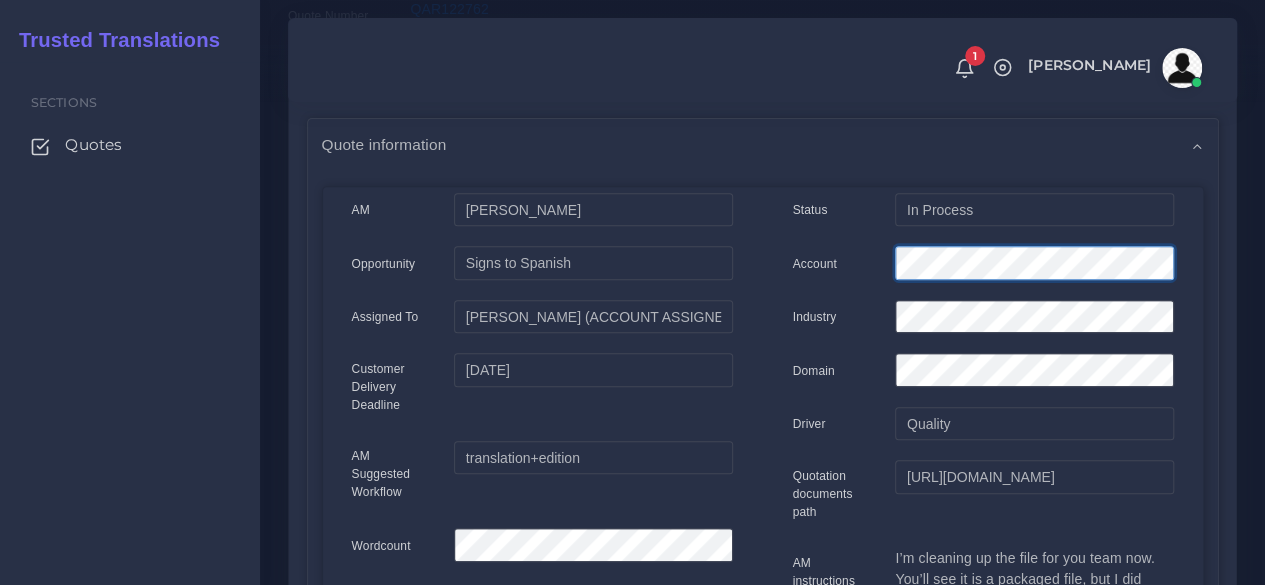 click on "AM
Sven Oravec" at bounding box center (763, 723) 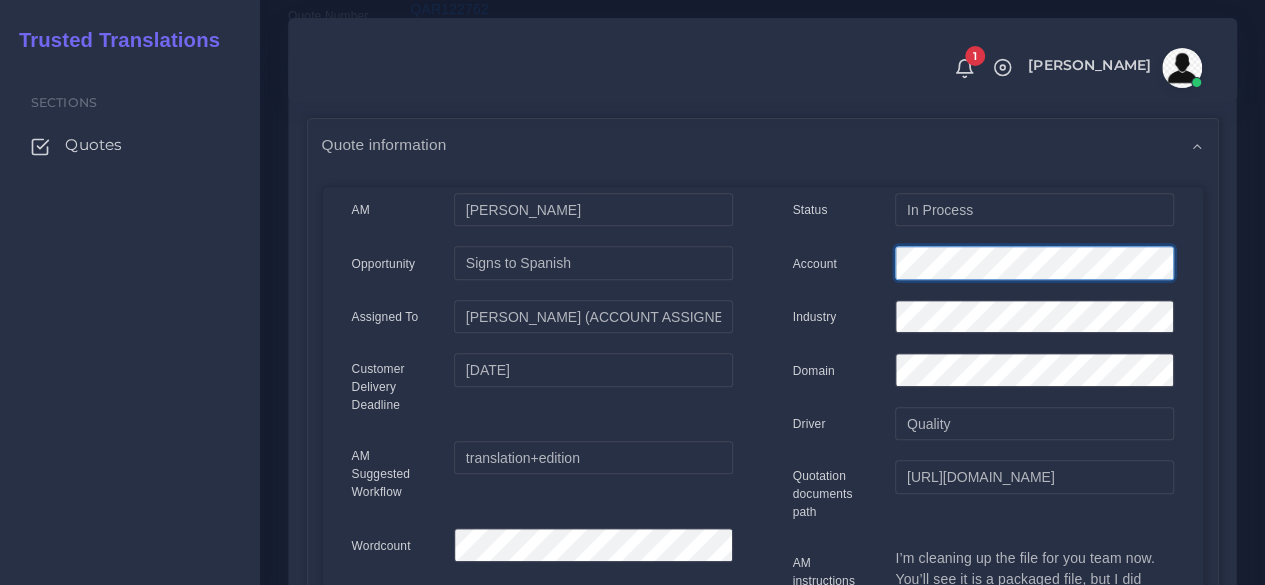 scroll, scrollTop: 0, scrollLeft: 0, axis: both 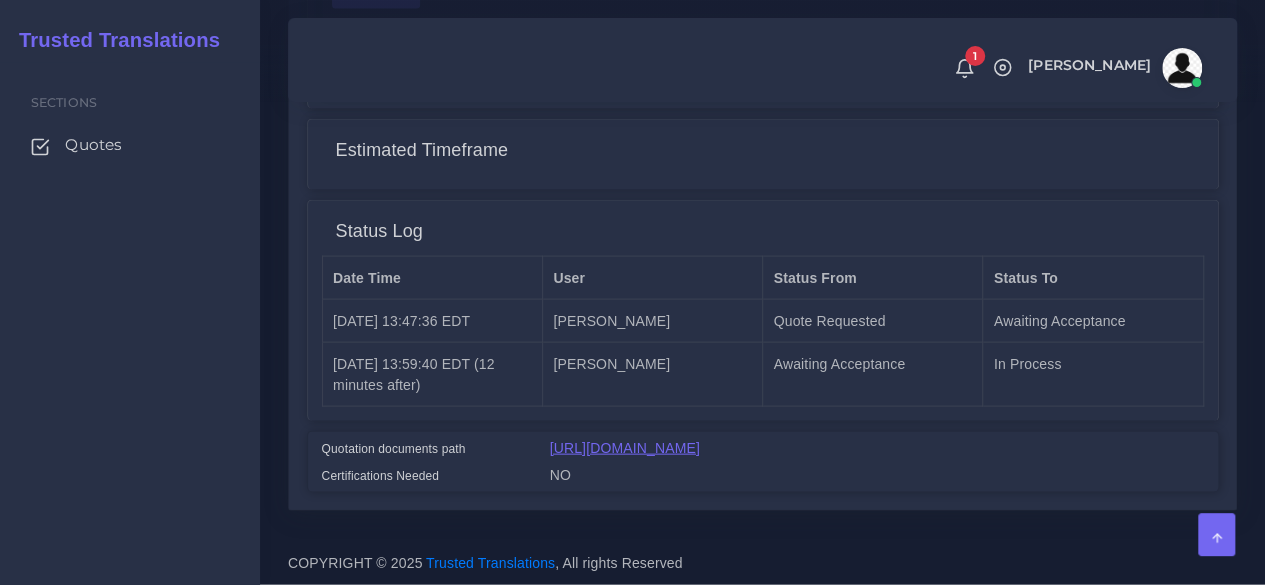 click on "[URL][DOMAIN_NAME]" at bounding box center [625, 448] 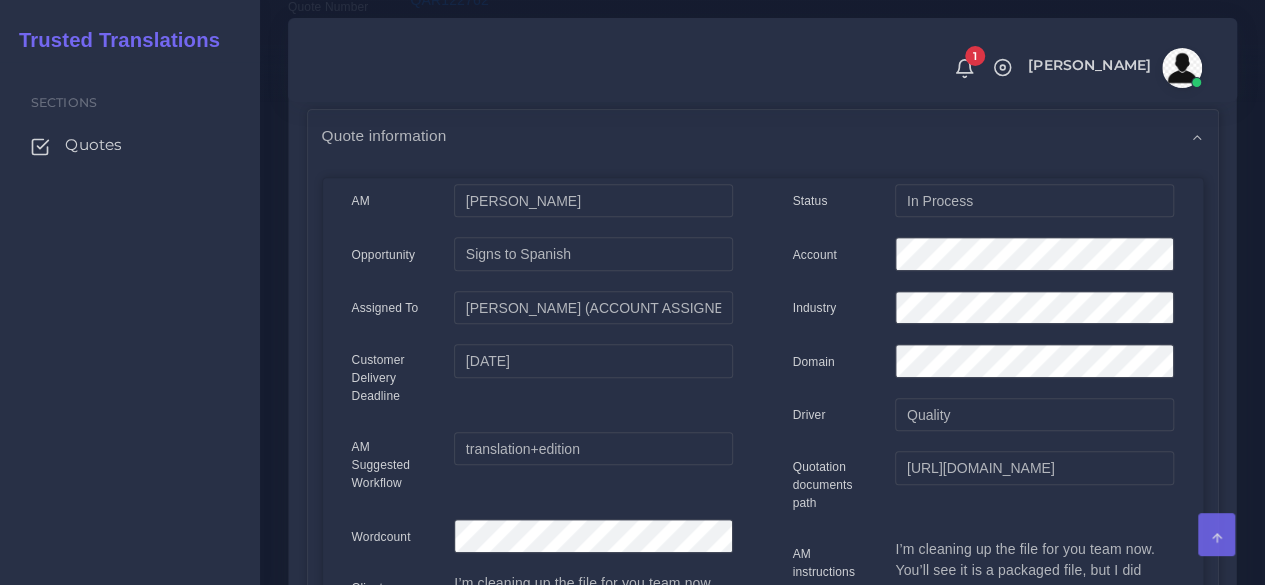 scroll, scrollTop: 98, scrollLeft: 0, axis: vertical 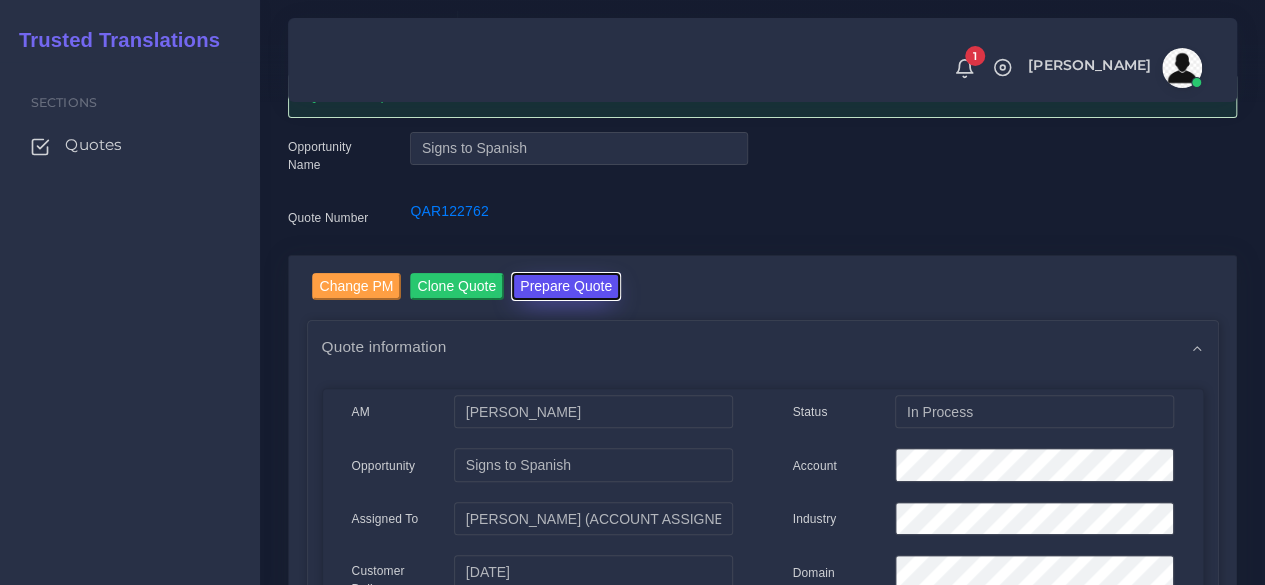 click on "Prepare Quote" at bounding box center [566, 286] 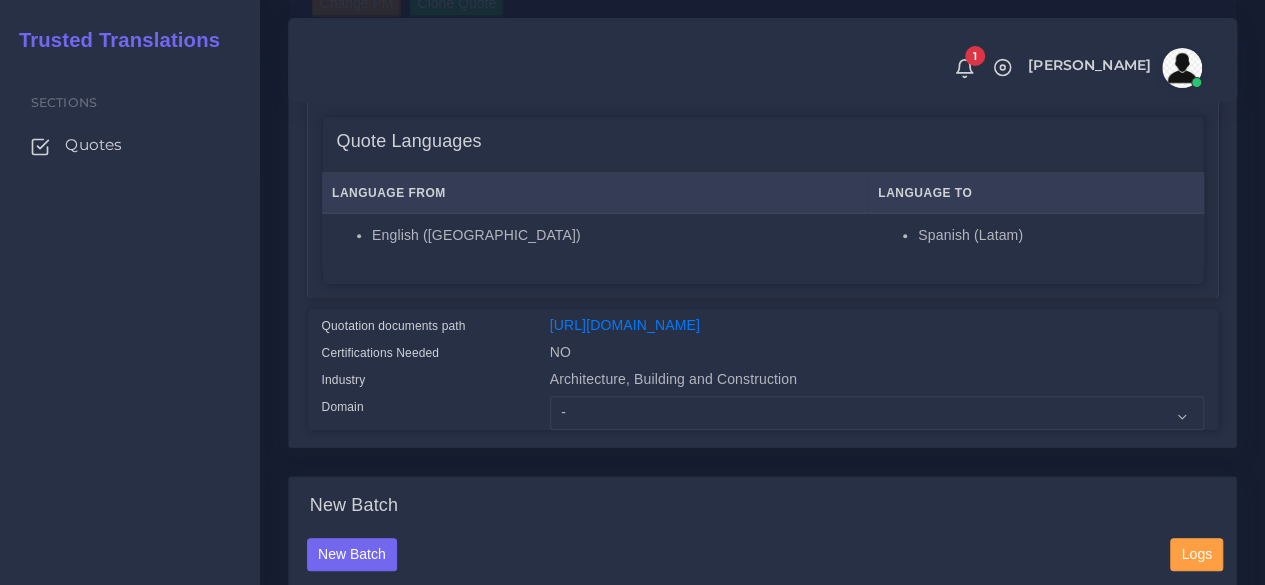 scroll, scrollTop: 400, scrollLeft: 0, axis: vertical 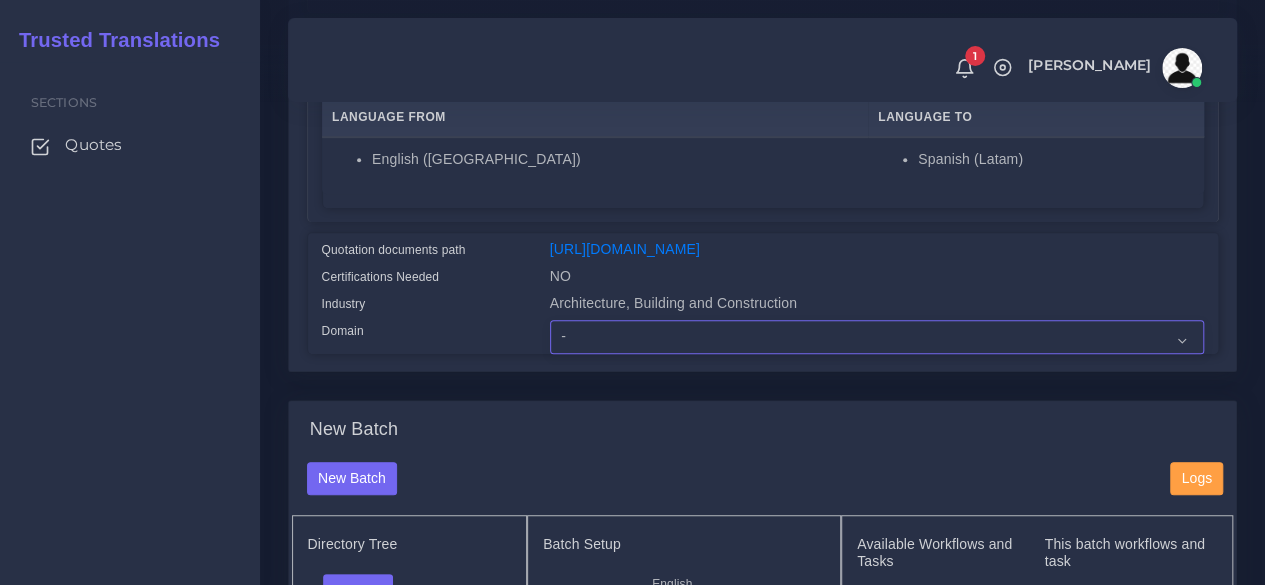 click on "-
Advertising and Media
Agriculture, Forestry and Fishing
Architecture, Building and Construction
Automotive
Chemicals
Computer Hardware
Computer Software
Consumer Electronics - Home appliances
Education
Energy, Water, Transportation and Utilities
Finance - Banking
Food Manufacturing and Services
Healthcare and Health Sciences
Hospitality, Leisure, Tourism and Arts
Human Resources - HR
Industrial Electronics
Industrial Manufacturing Insurance" at bounding box center (877, 337) 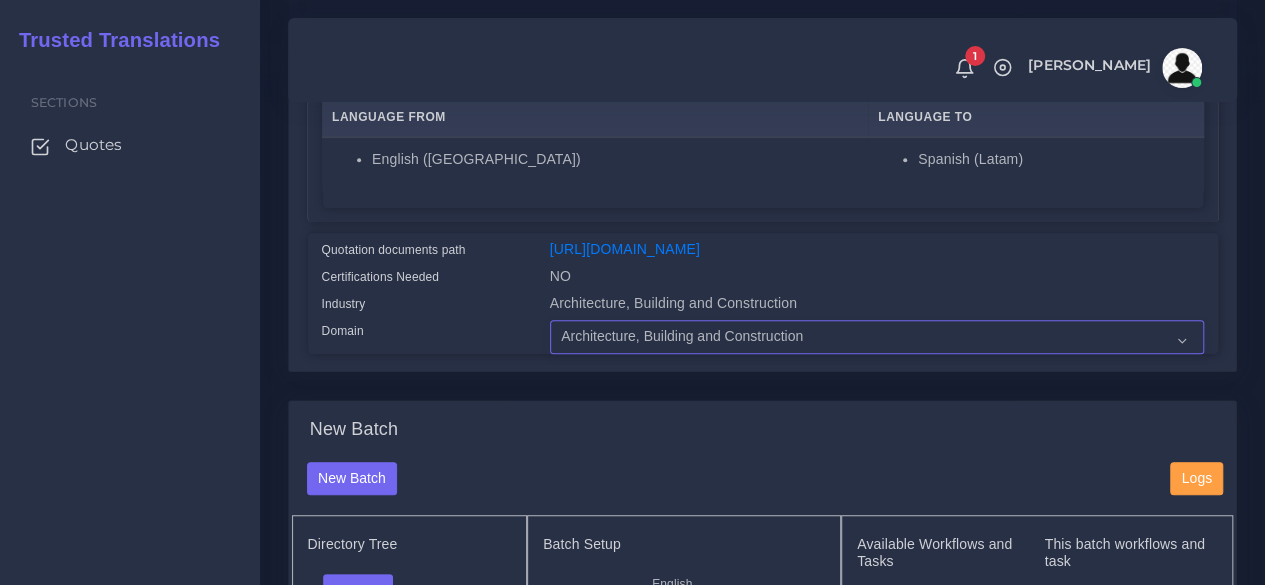 click on "-
Advertising and Media
Agriculture, Forestry and Fishing
Architecture, Building and Construction
Automotive
Chemicals
Computer Hardware
Computer Software
Consumer Electronics - Home appliances
Education
Energy, Water, Transportation and Utilities
Finance - Banking
Food Manufacturing and Services
Healthcare and Health Sciences
Hospitality, Leisure, Tourism and Arts
Human Resources - HR
Industrial Electronics
Industrial Manufacturing Insurance" at bounding box center (877, 337) 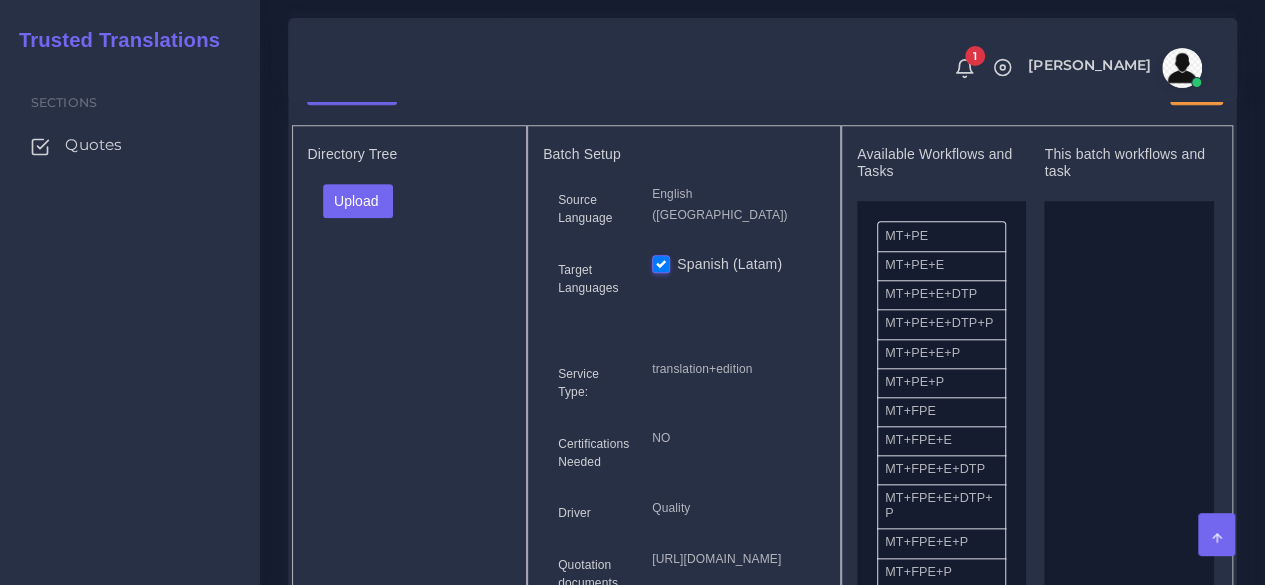 scroll, scrollTop: 800, scrollLeft: 0, axis: vertical 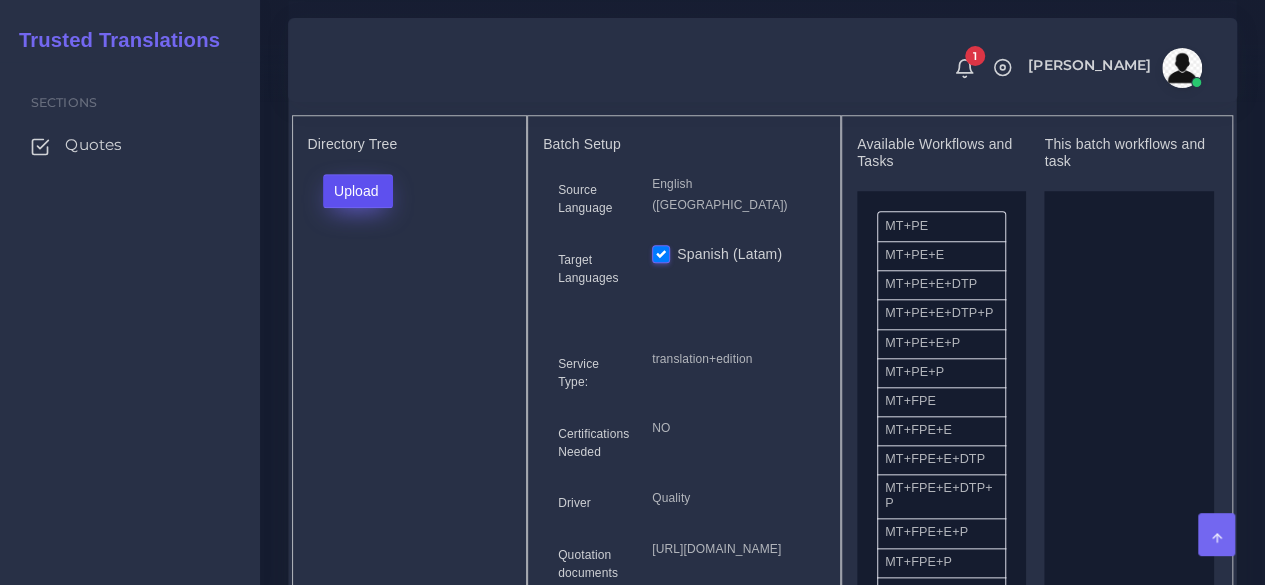 click on "Upload" at bounding box center (358, 191) 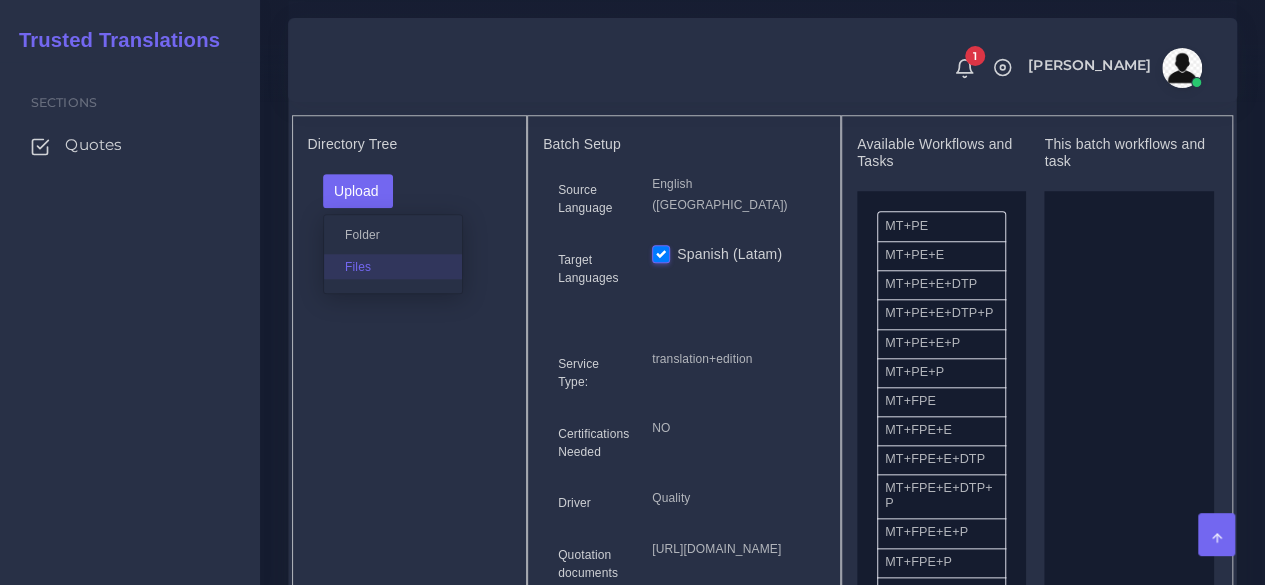click on "Files" at bounding box center [393, 266] 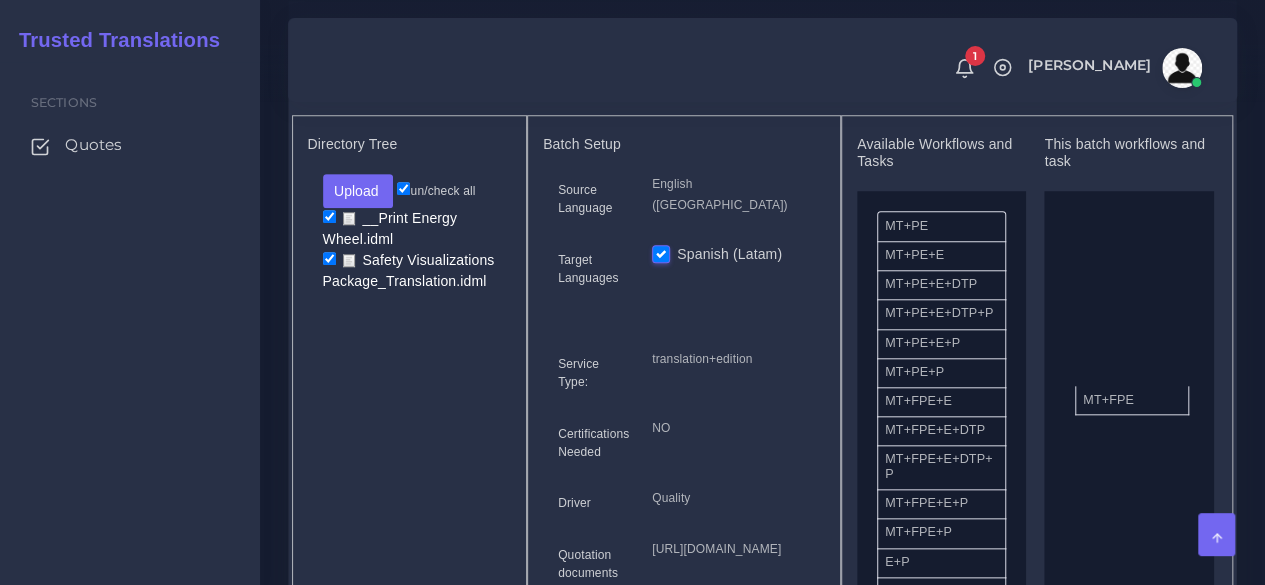 drag, startPoint x: 908, startPoint y: 451, endPoint x: 1106, endPoint y: 437, distance: 198.49434 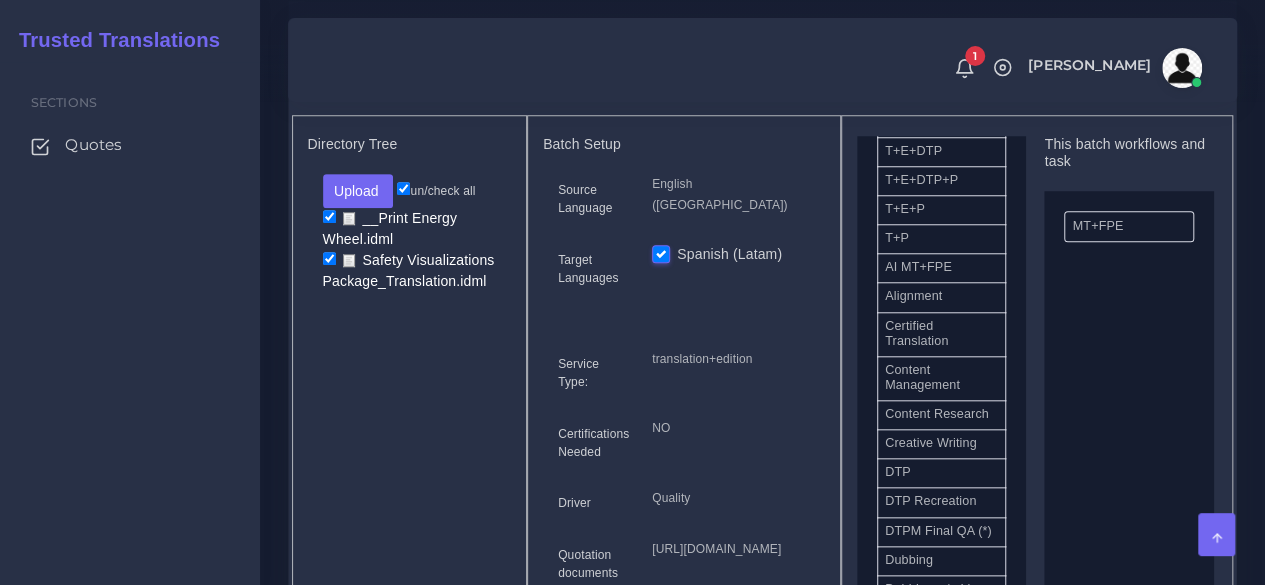 scroll, scrollTop: 500, scrollLeft: 0, axis: vertical 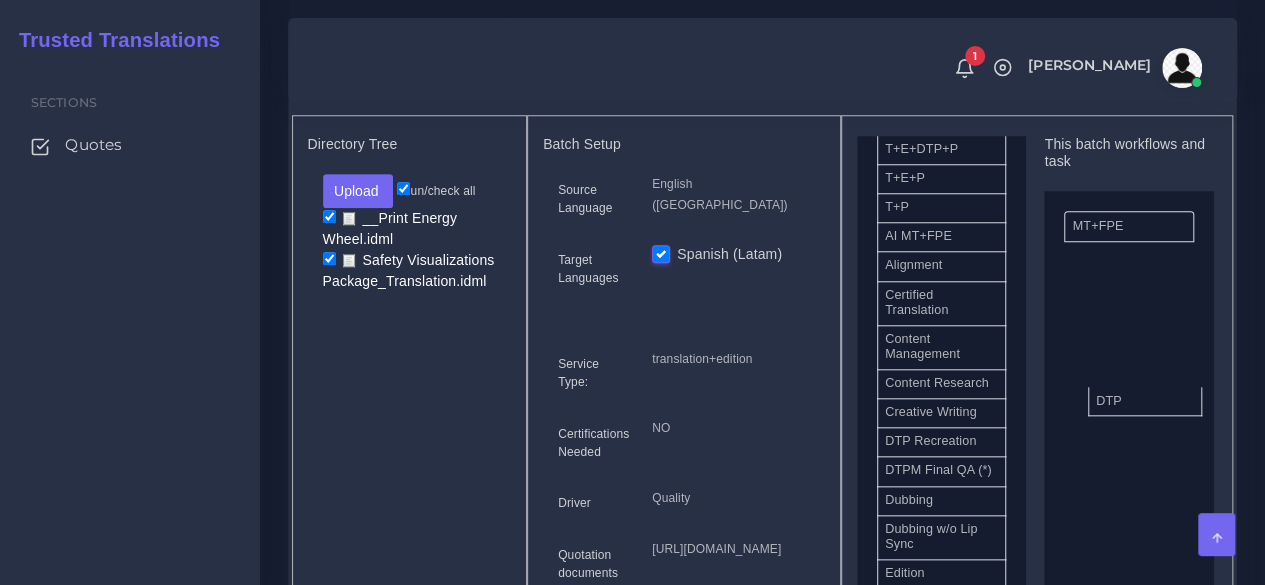 drag, startPoint x: 912, startPoint y: 503, endPoint x: 1123, endPoint y: 441, distance: 219.92044 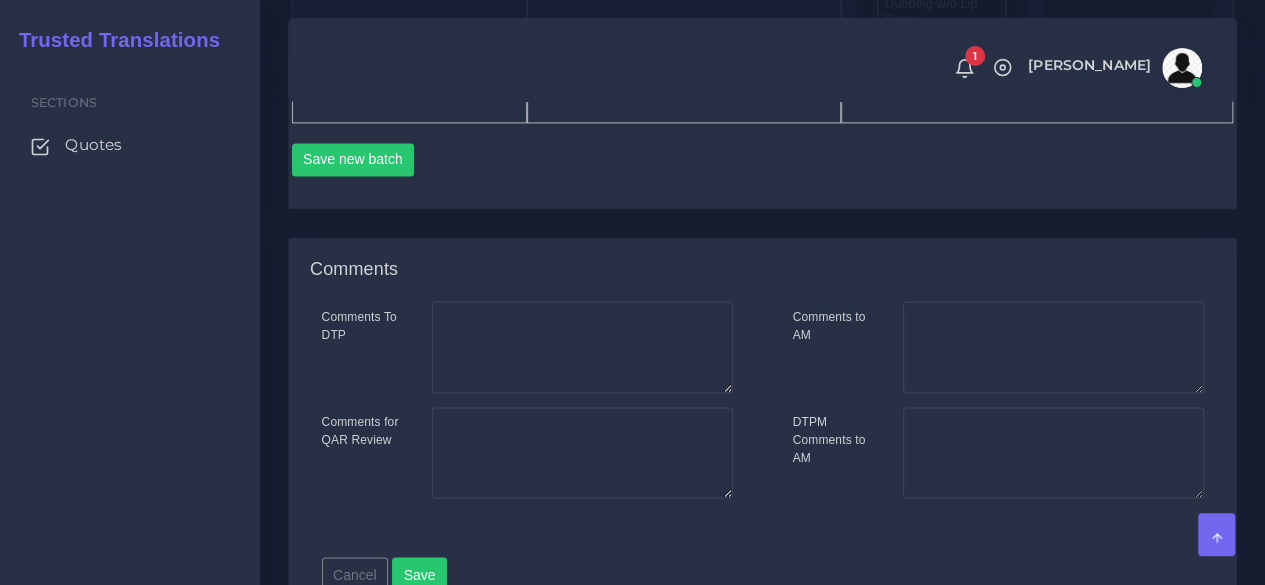 scroll, scrollTop: 1400, scrollLeft: 0, axis: vertical 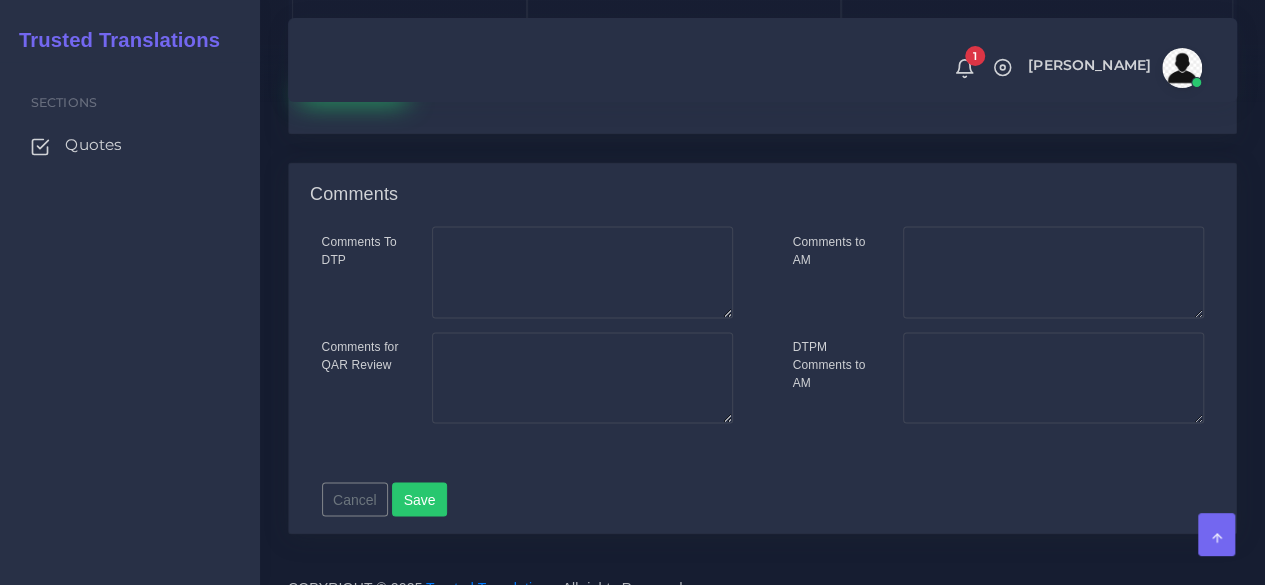 click on "Save new batch" at bounding box center (353, 85) 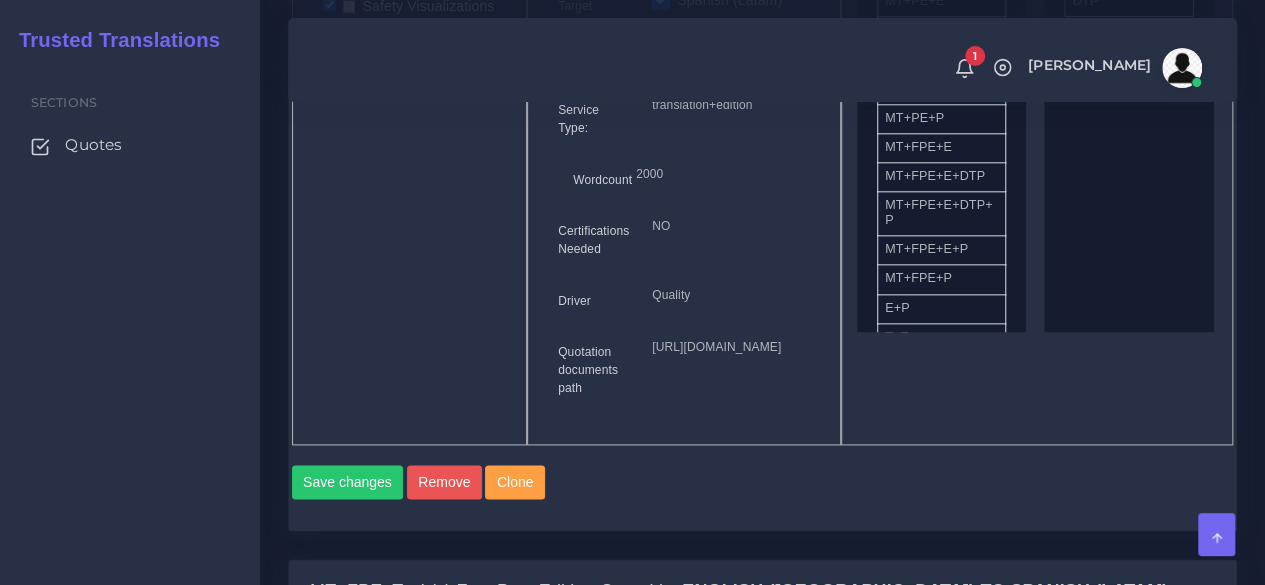 scroll, scrollTop: 1500, scrollLeft: 0, axis: vertical 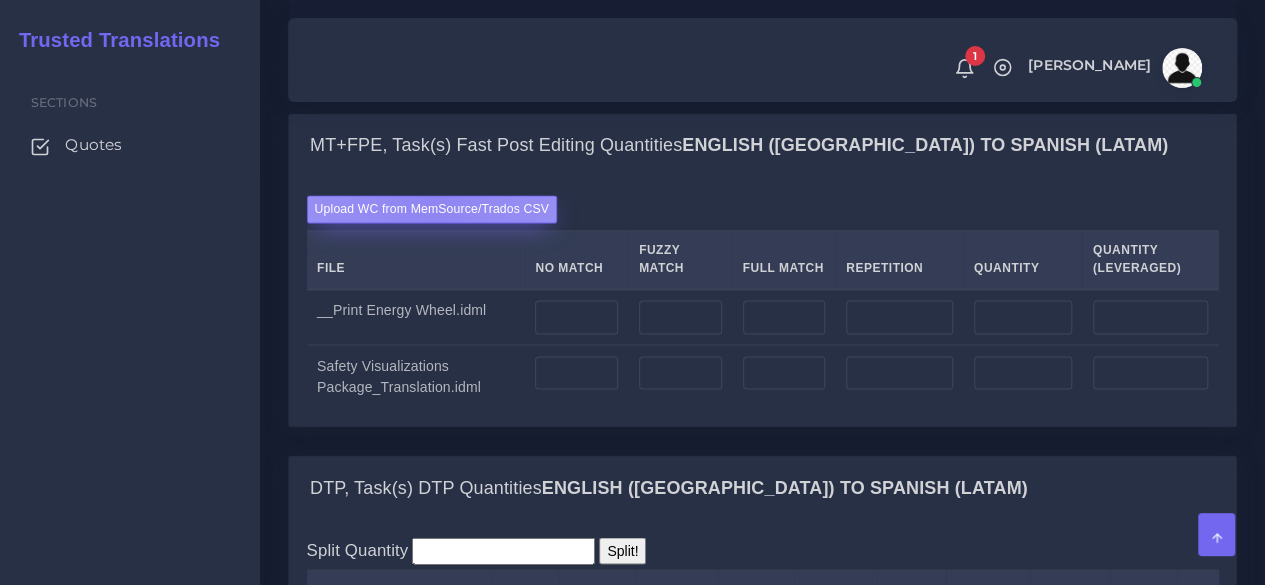 click on "Upload WC from MemSource/Trados CSV" at bounding box center [432, 208] 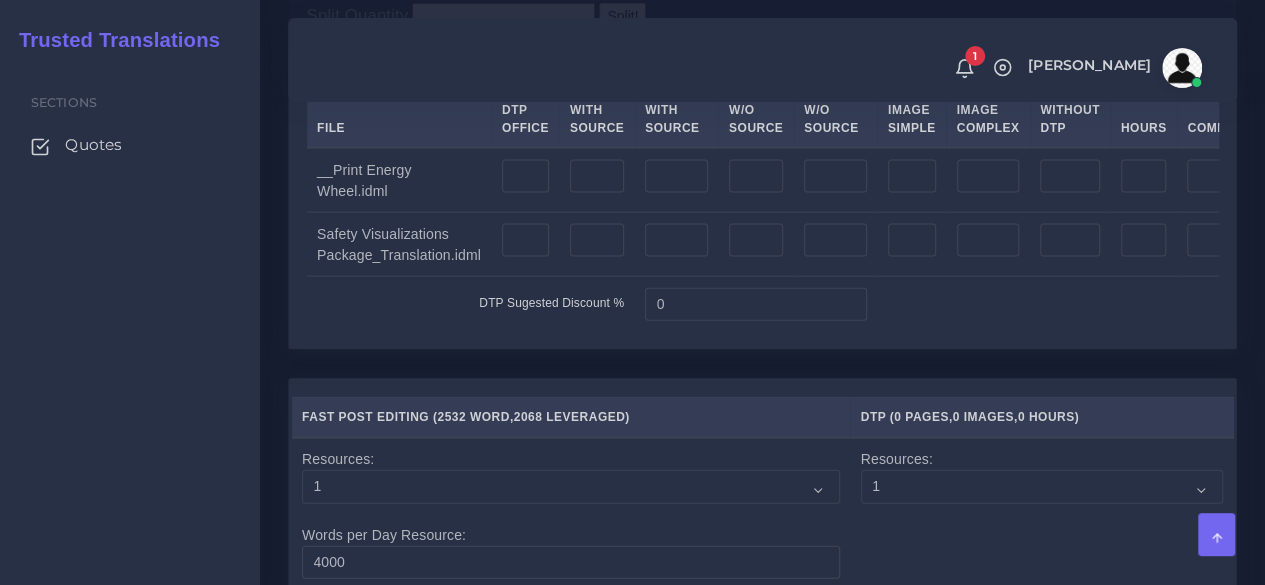 scroll, scrollTop: 2100, scrollLeft: 0, axis: vertical 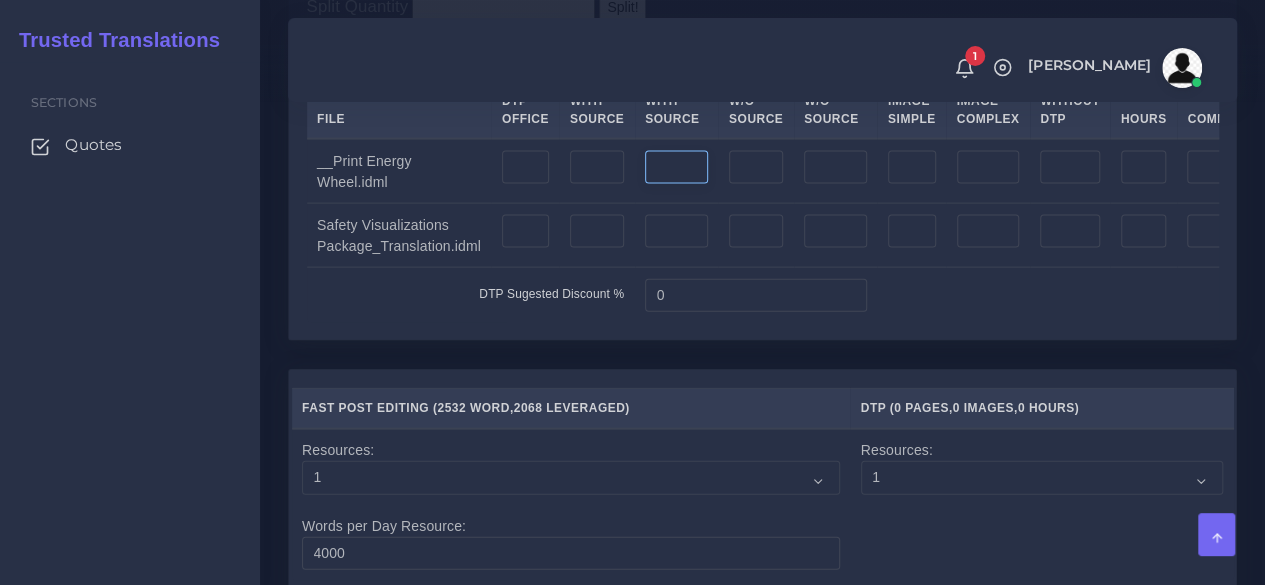 click at bounding box center [676, 168] 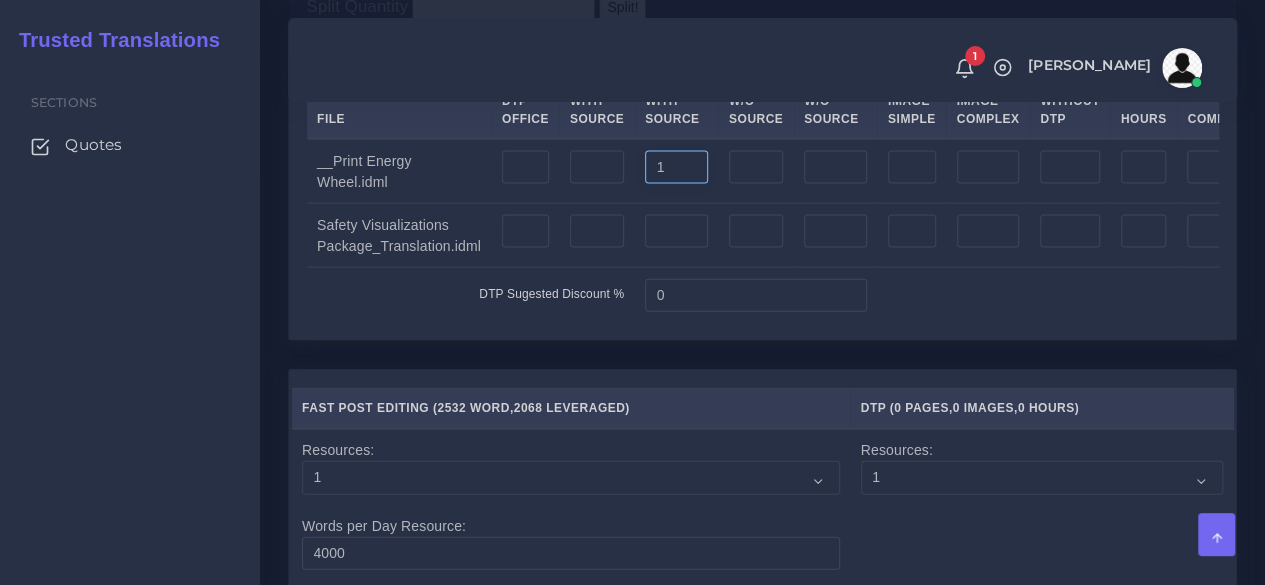 type on "1" 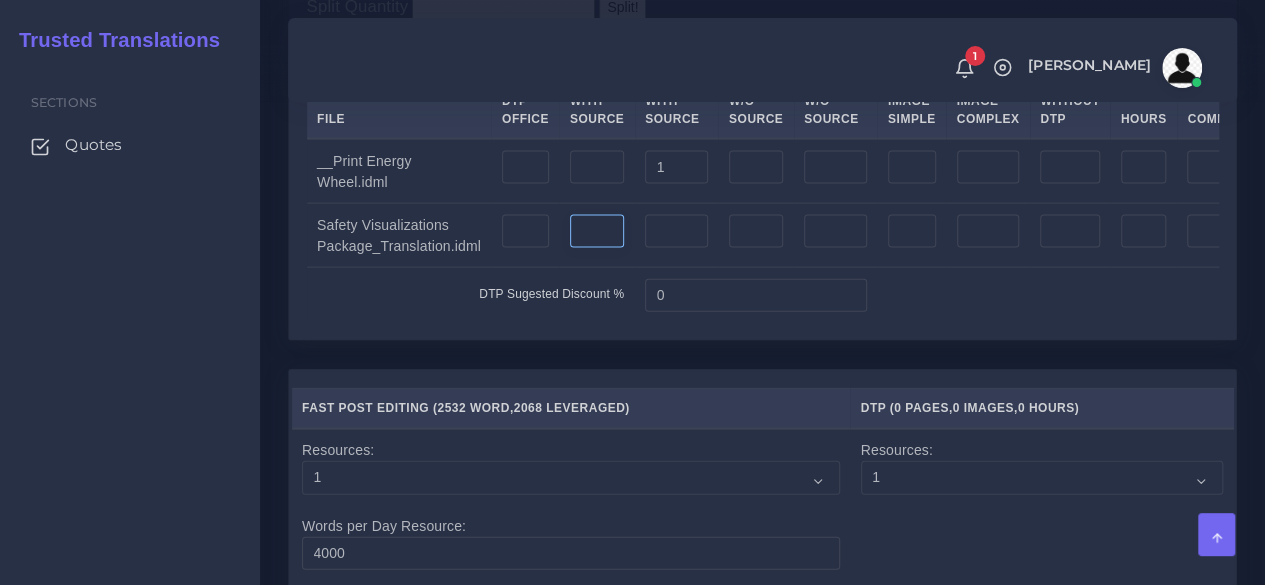 click at bounding box center (597, 232) 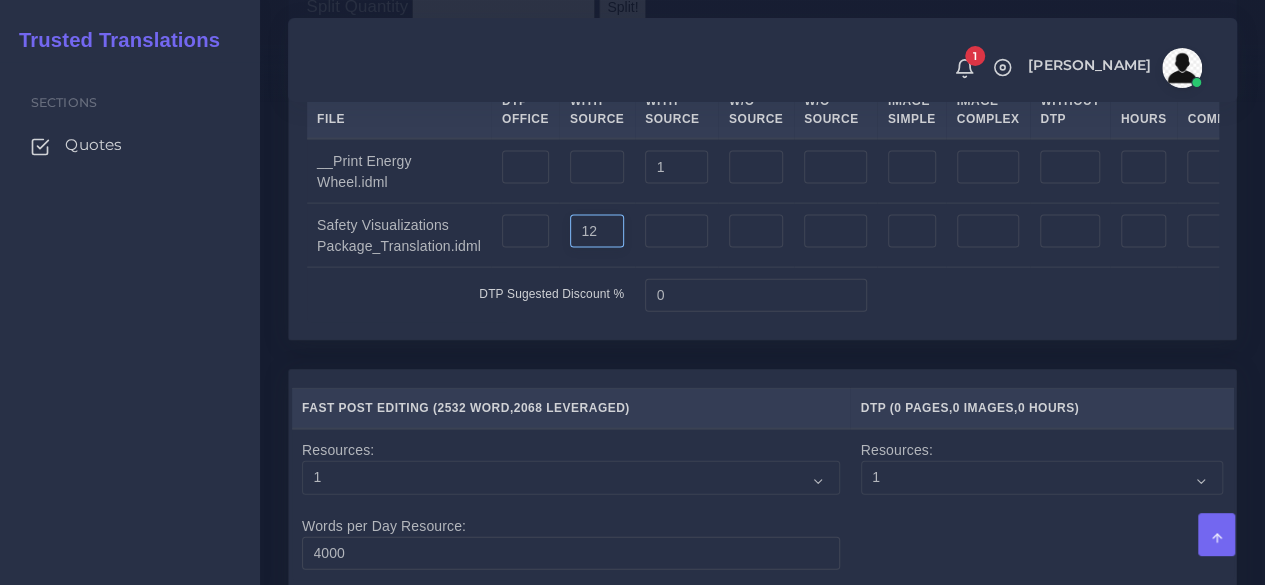 type on "12" 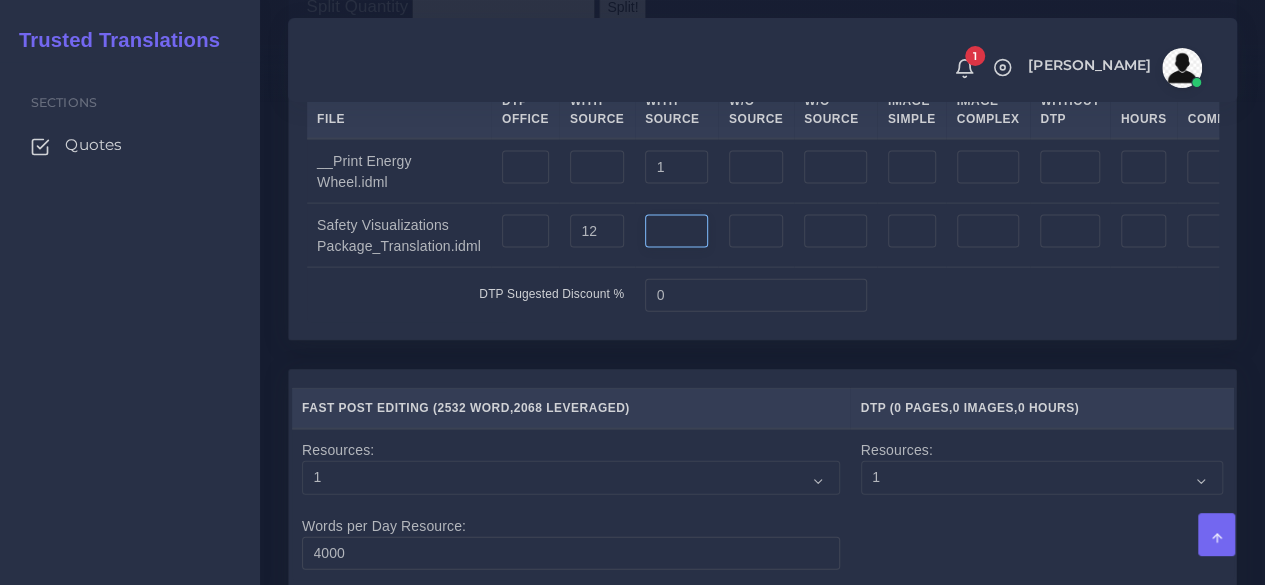 click at bounding box center (676, 232) 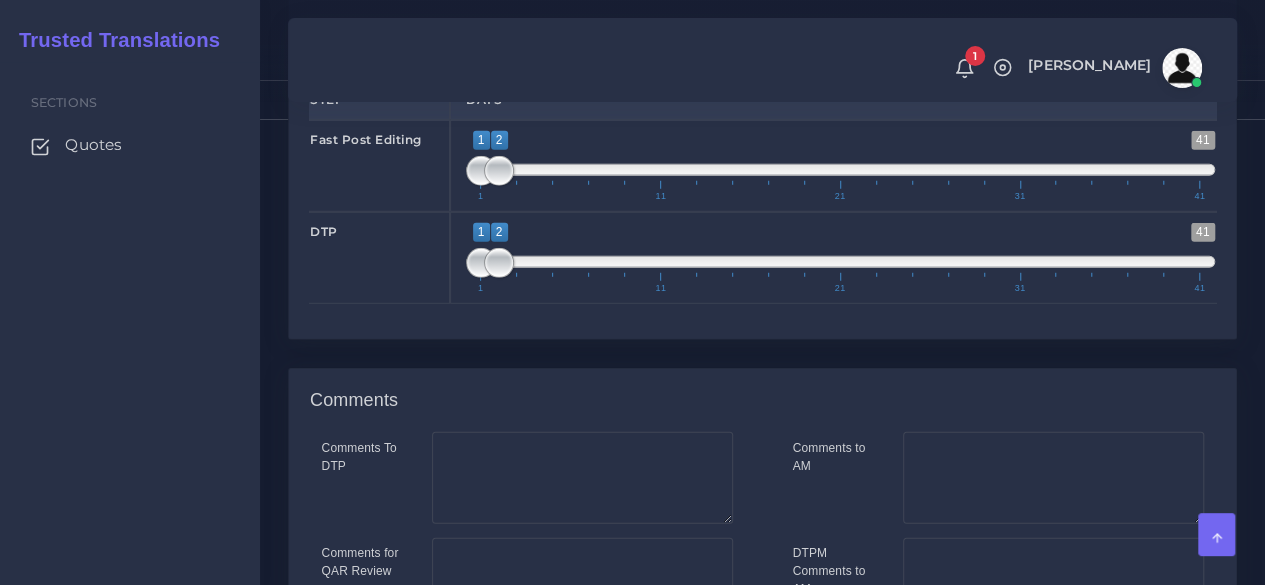 scroll, scrollTop: 2700, scrollLeft: 0, axis: vertical 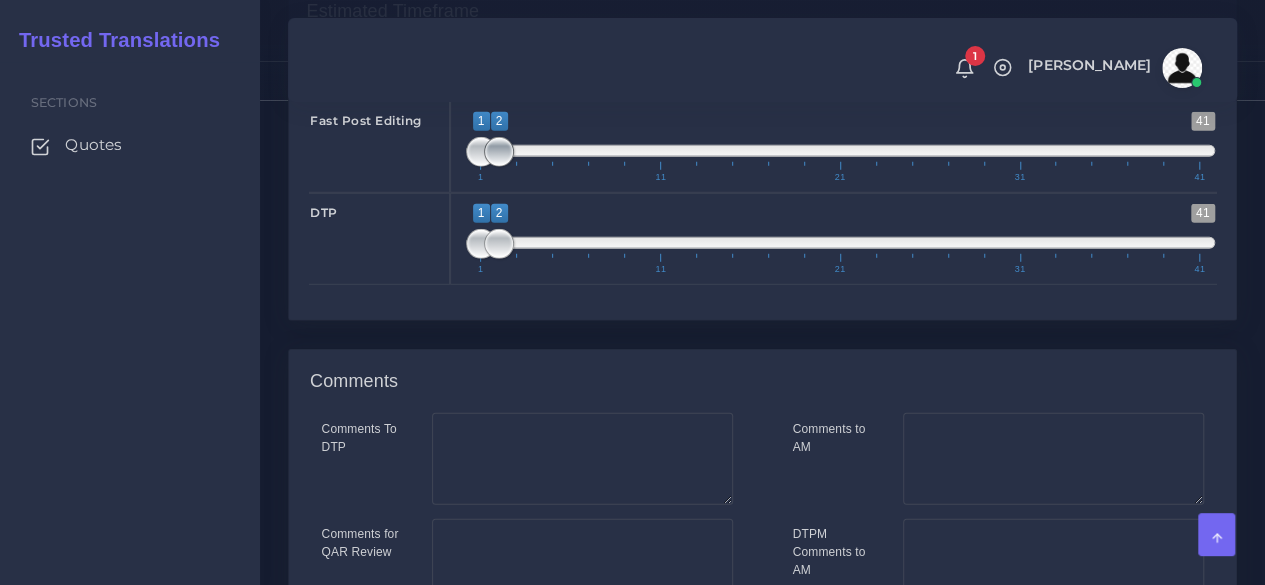 type on "26" 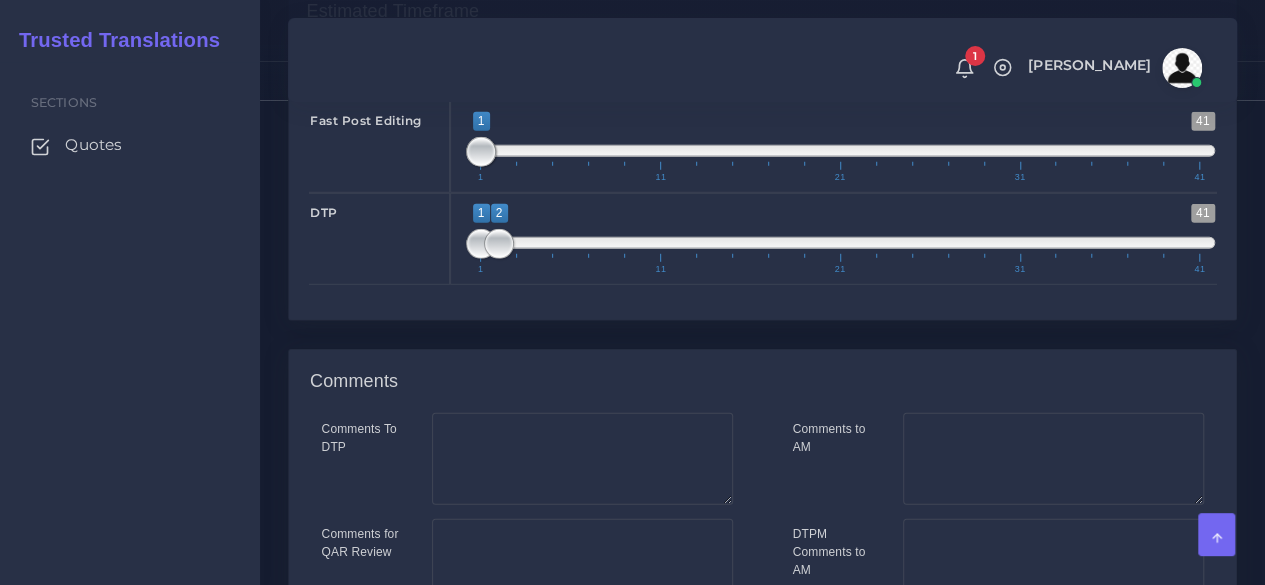 type on "2;2" 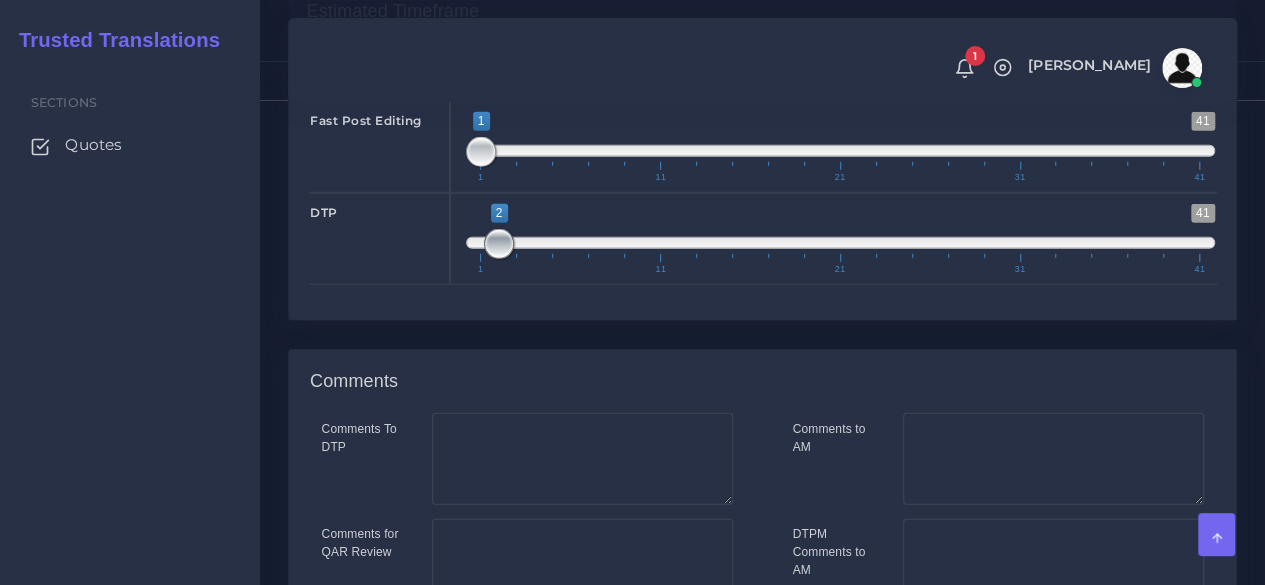 drag, startPoint x: 476, startPoint y: 405, endPoint x: 515, endPoint y: 406, distance: 39.012817 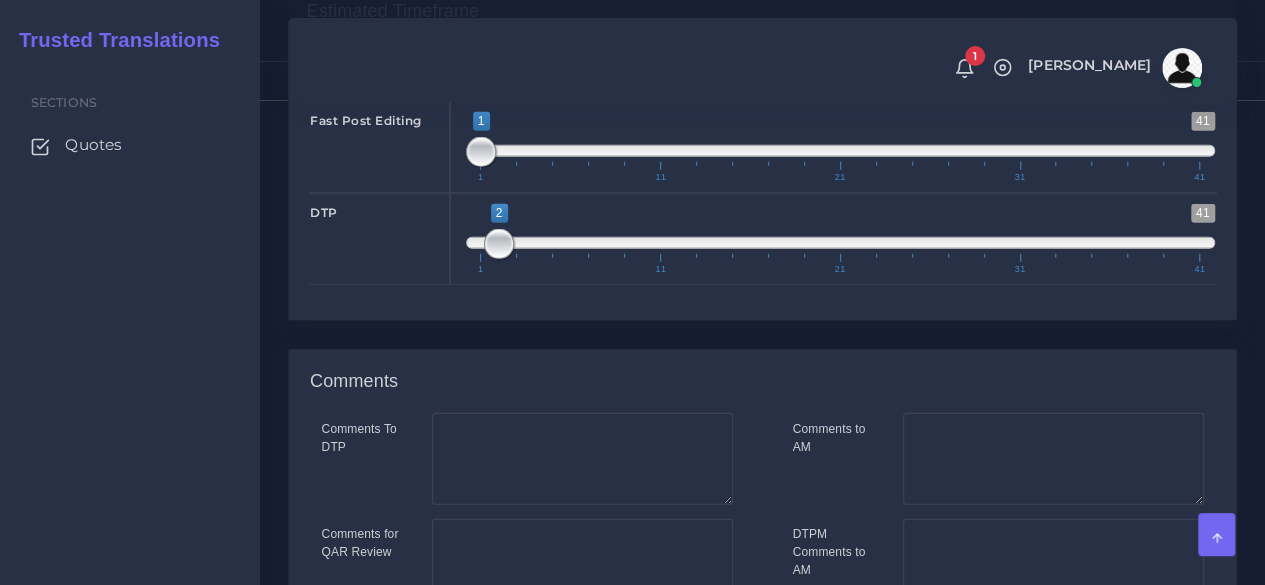 scroll, scrollTop: 3073, scrollLeft: 0, axis: vertical 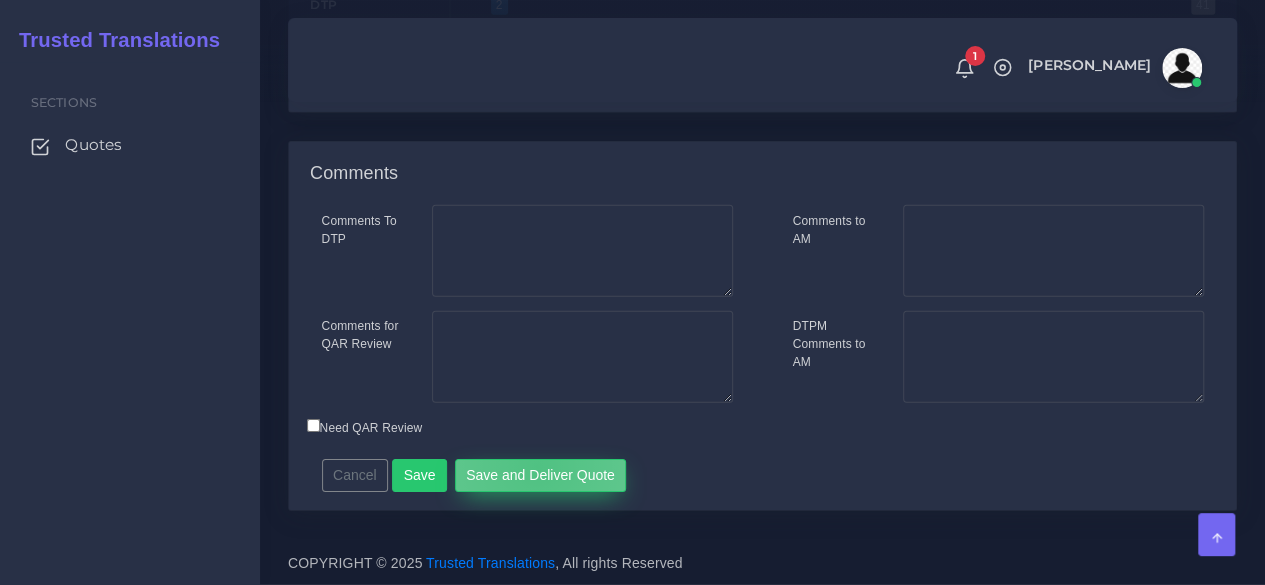 click on "Save and  Deliver Quote" at bounding box center (541, 476) 